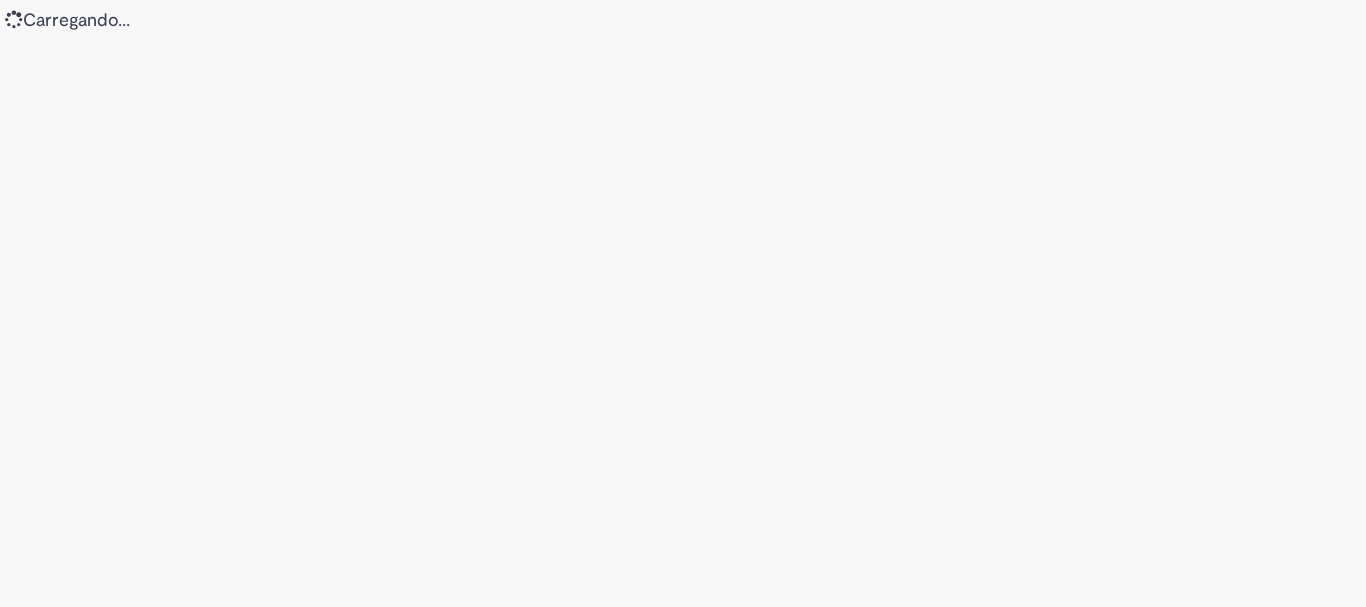 scroll, scrollTop: 0, scrollLeft: 0, axis: both 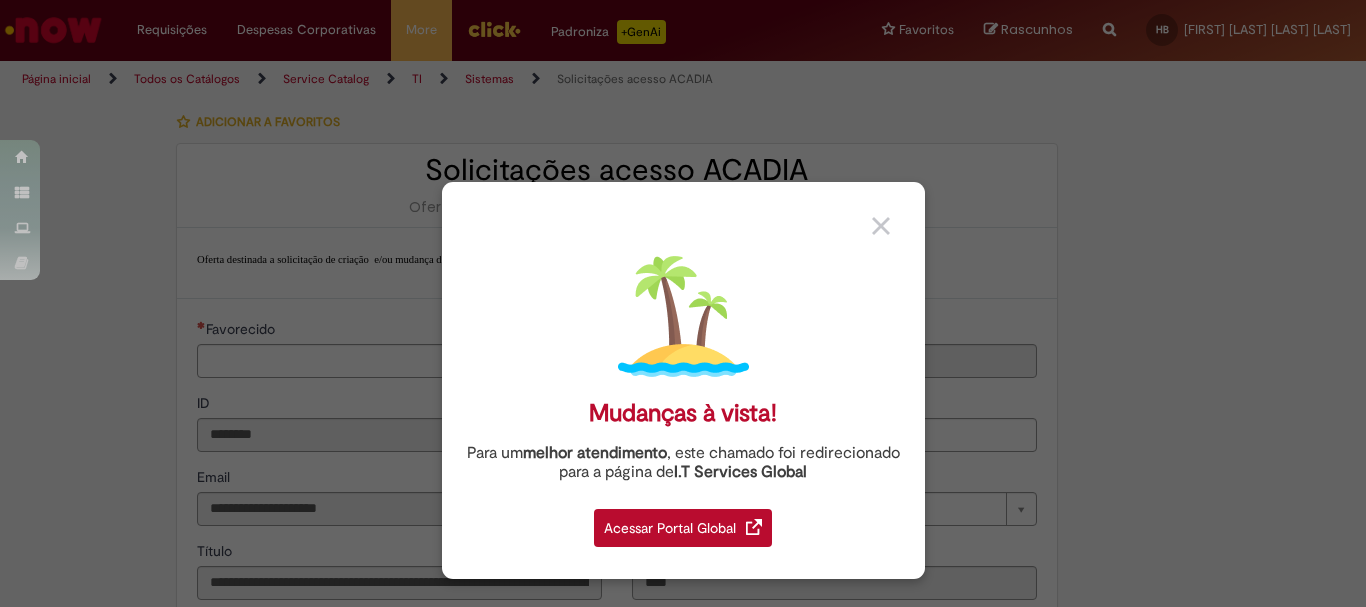 type 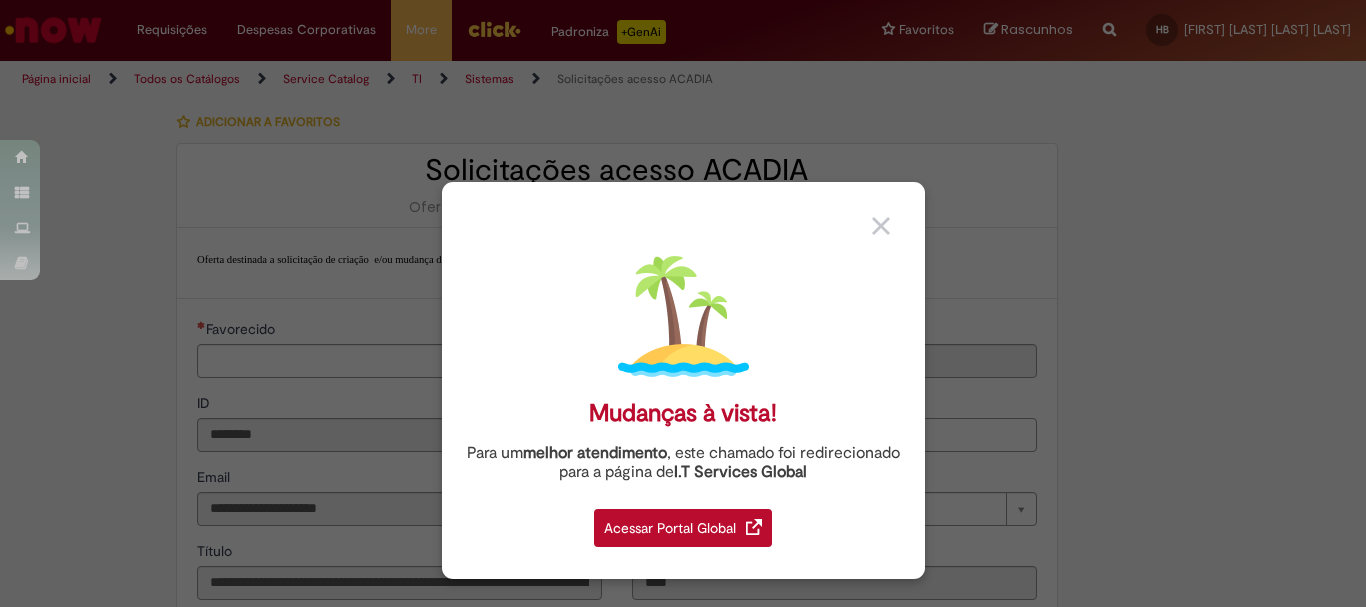 type 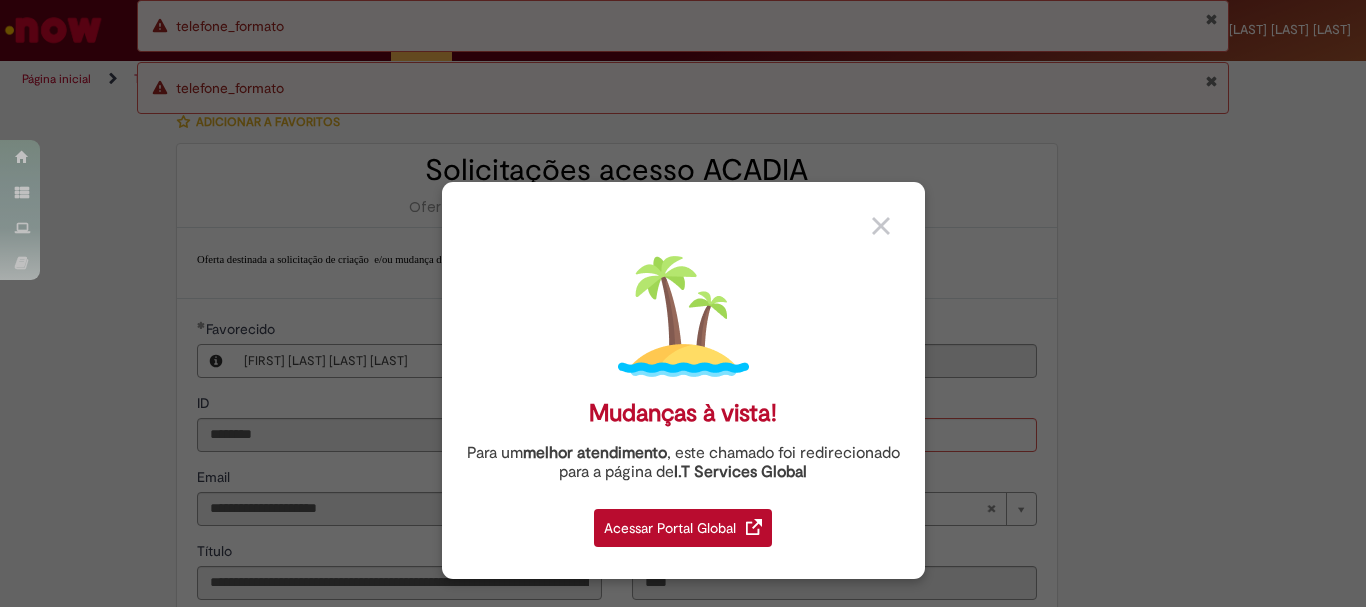 click at bounding box center [881, 226] 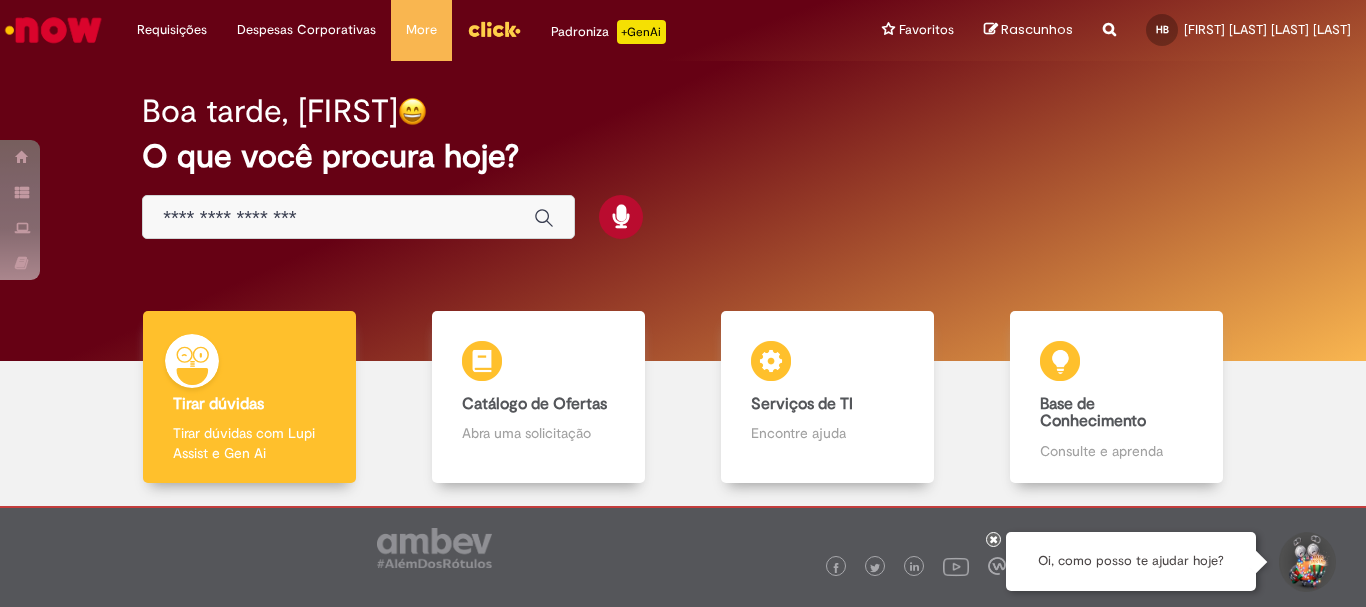 click at bounding box center (338, 218) 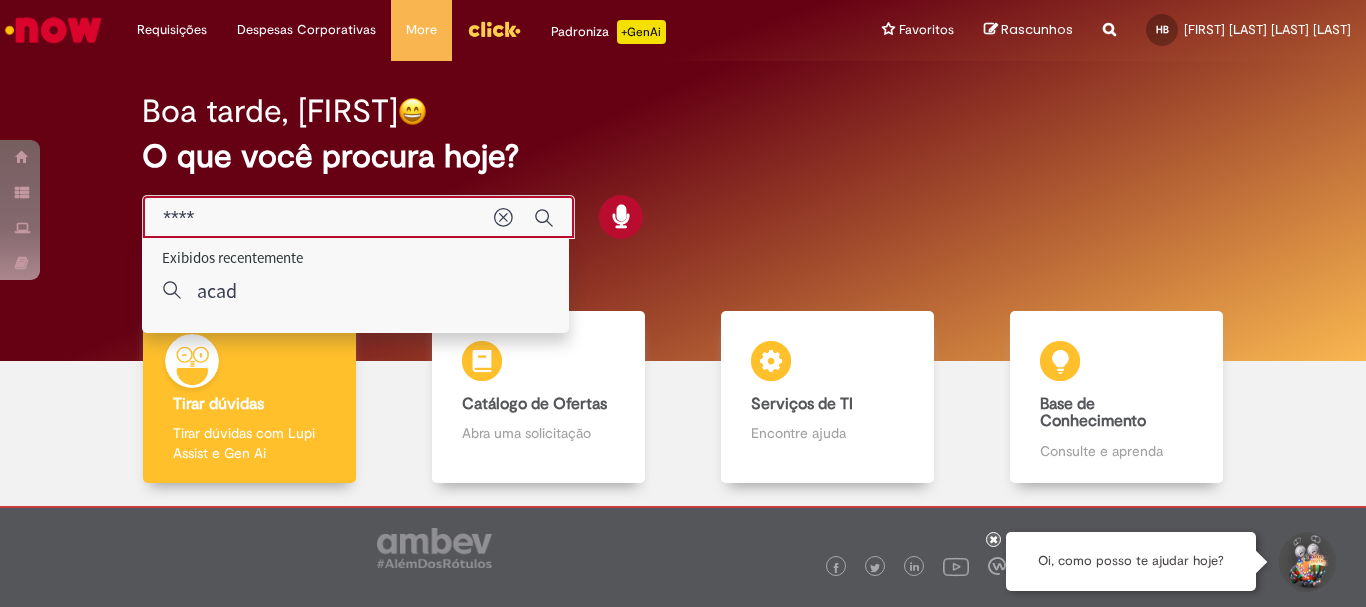 type on "*****" 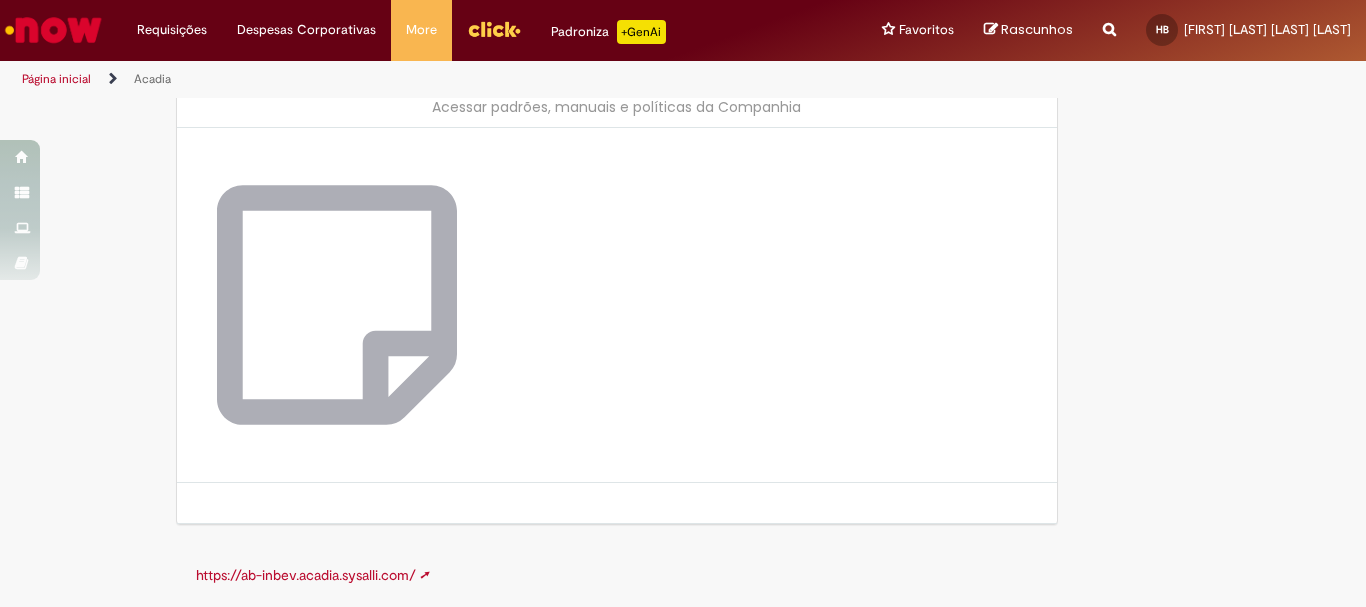 scroll, scrollTop: 0, scrollLeft: 0, axis: both 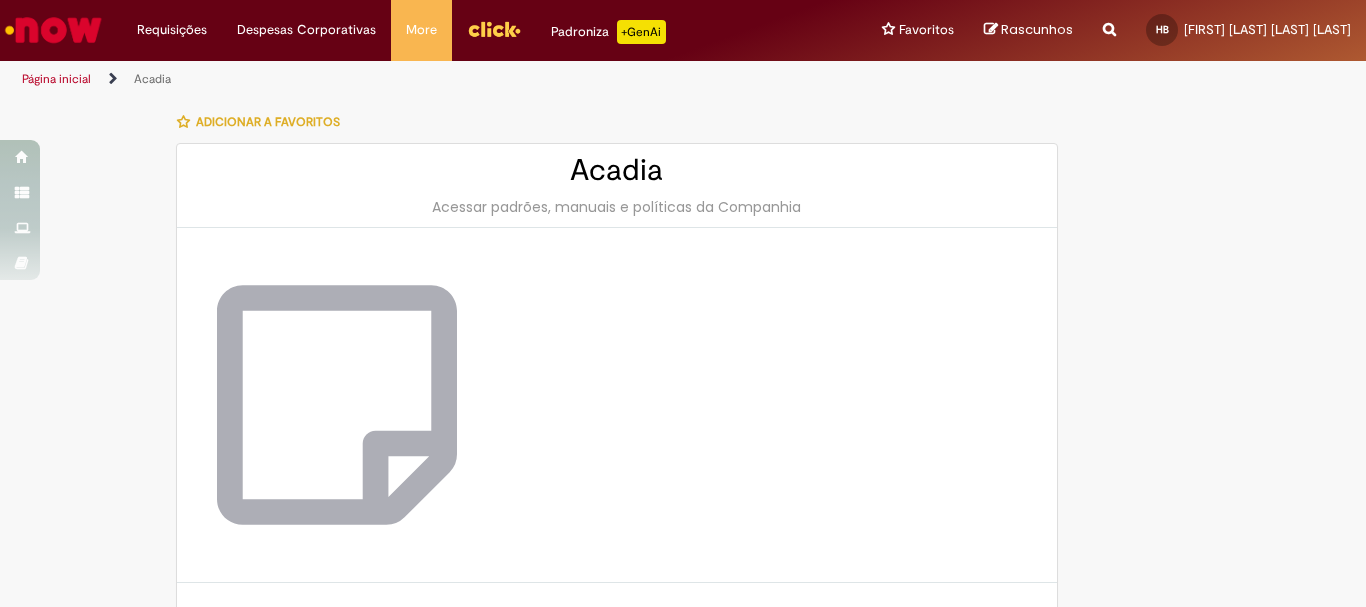 click on "Padroniza  +GenAi" at bounding box center (608, 32) 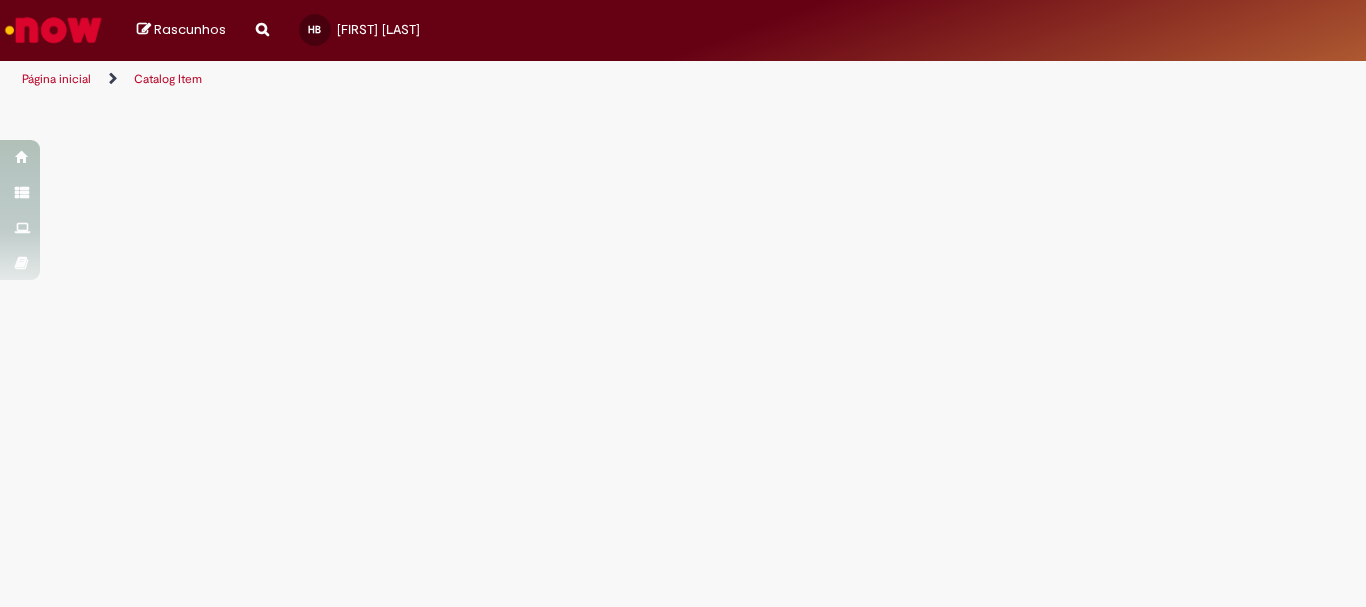 scroll, scrollTop: 0, scrollLeft: 0, axis: both 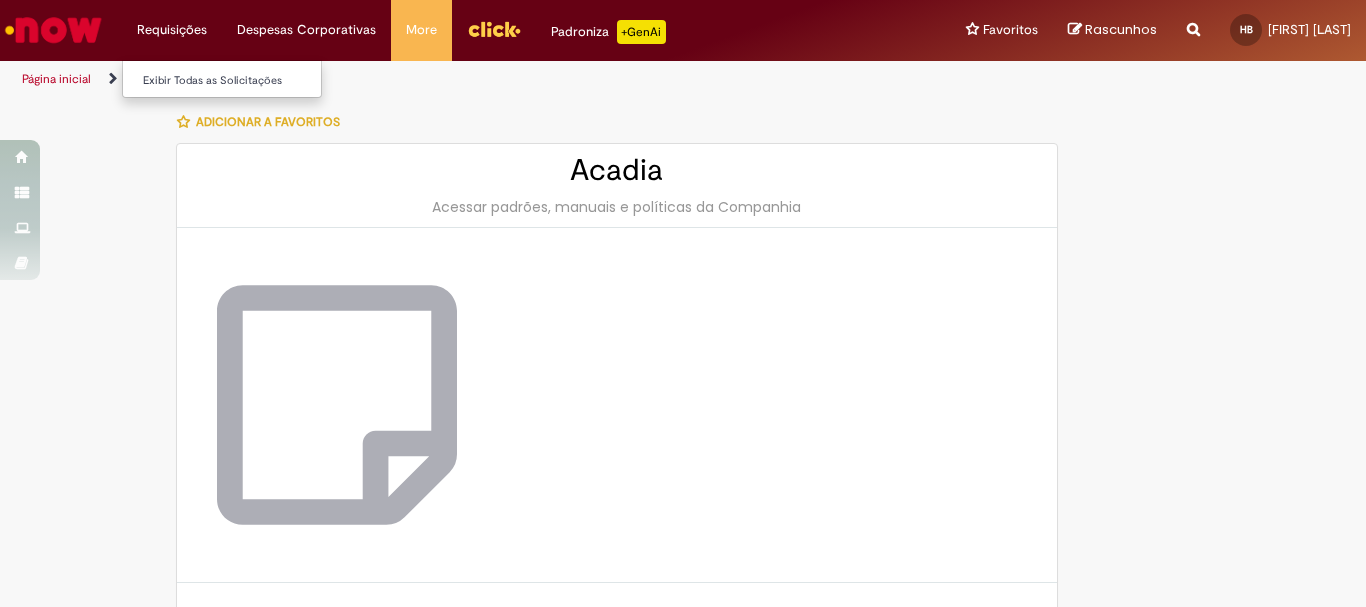 click on "Requisições
Exibir Todas as Solicitações" at bounding box center [172, 30] 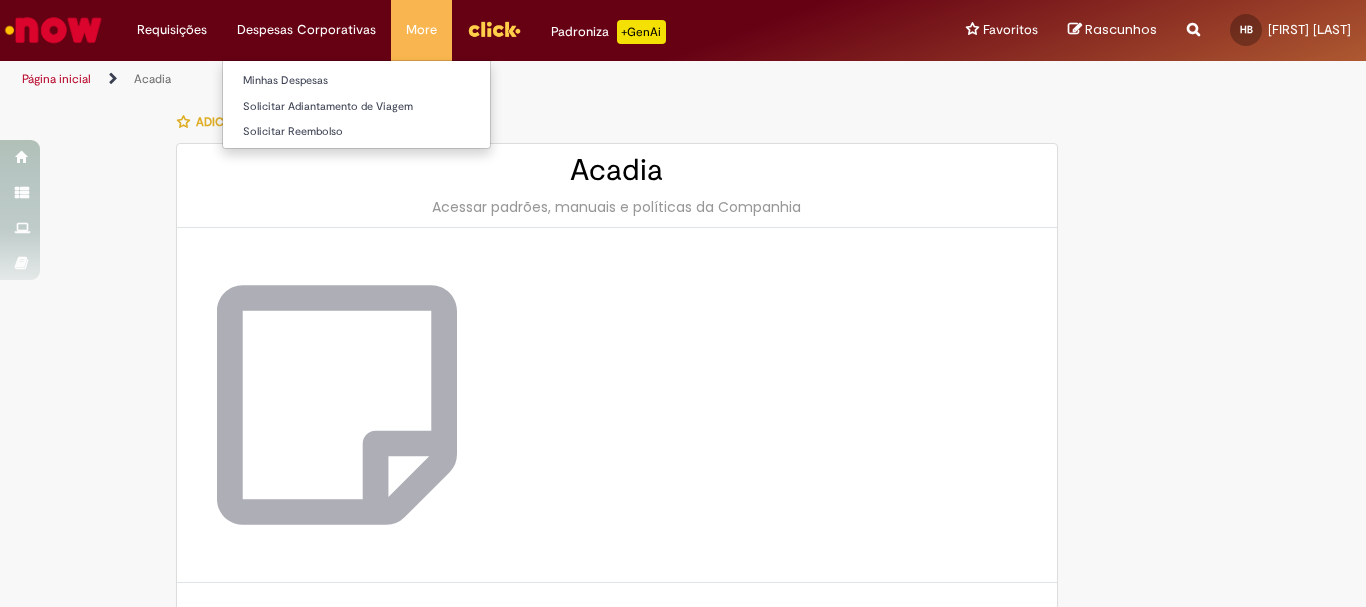 click on "Despesas Corporativas
Minhas Despesas
Solicitar Adiantamento de Viagem
Solicitar Reembolso" at bounding box center [172, 30] 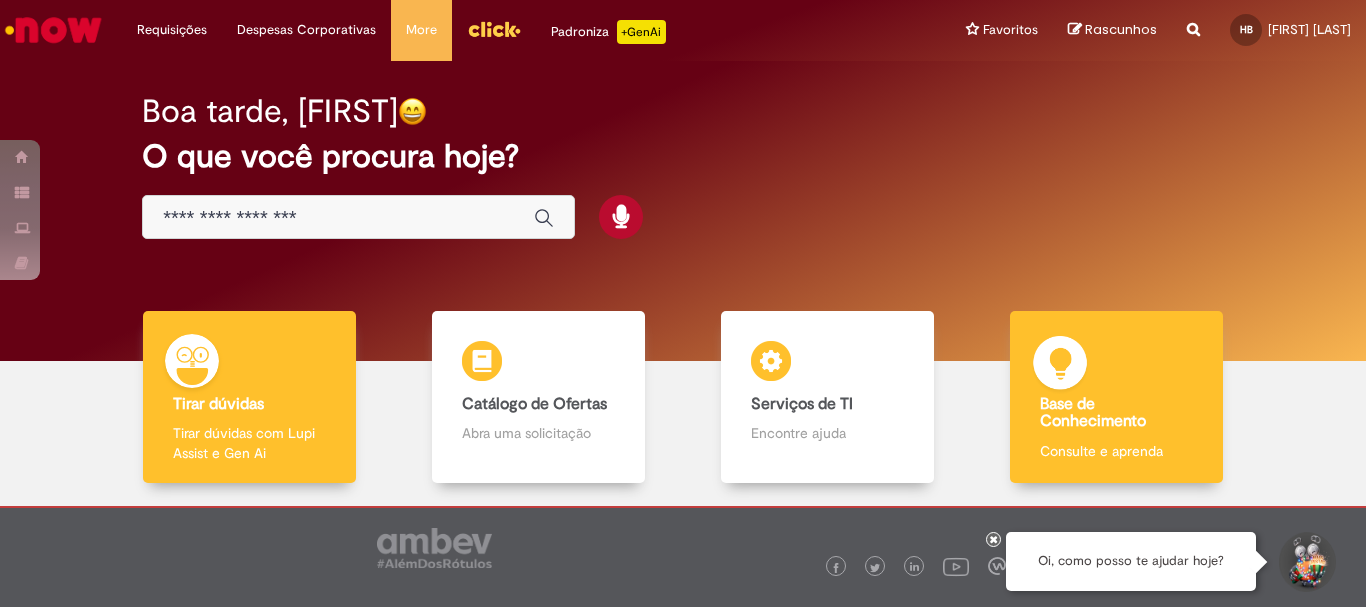 scroll, scrollTop: 98, scrollLeft: 0, axis: vertical 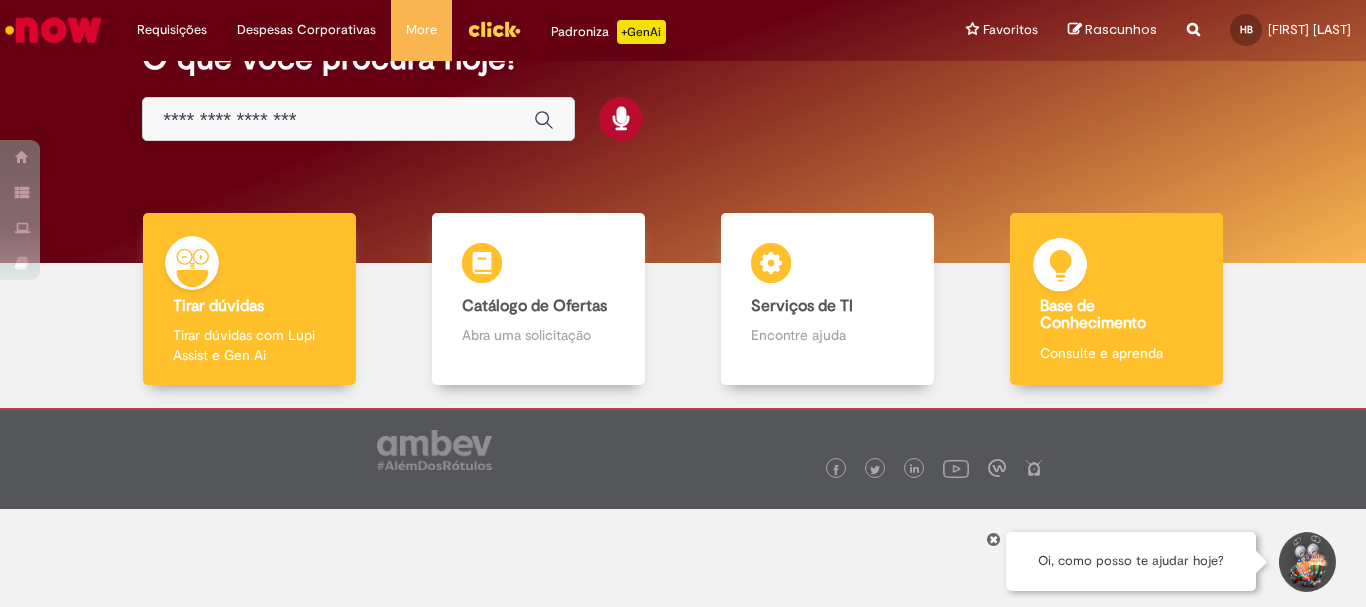 click on "Base de Conhecimento" at bounding box center (1093, 315) 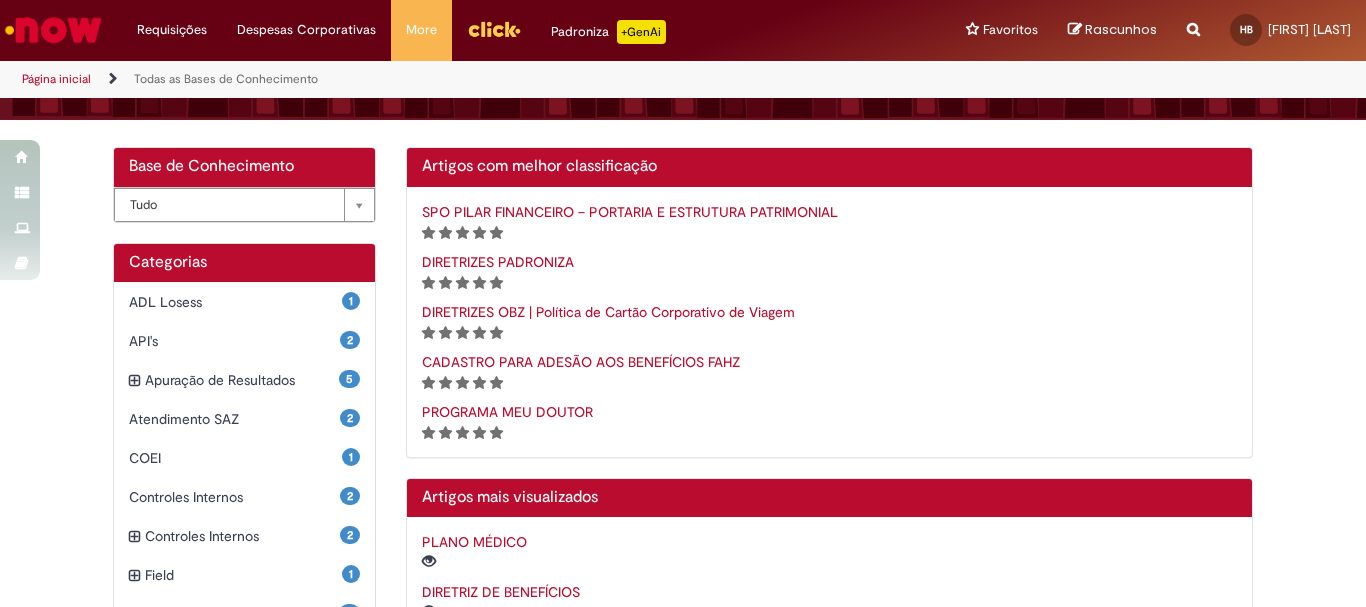 scroll, scrollTop: 200, scrollLeft: 0, axis: vertical 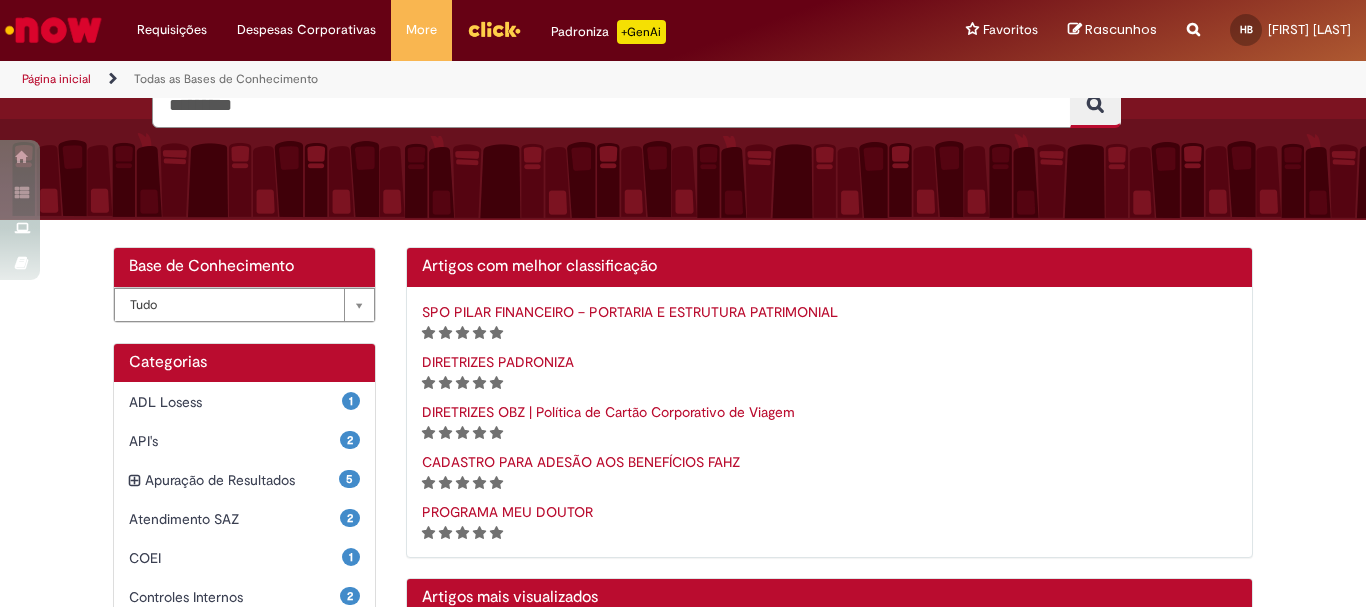 click on "DIRETRIZES PADRONIZA" at bounding box center [498, 362] 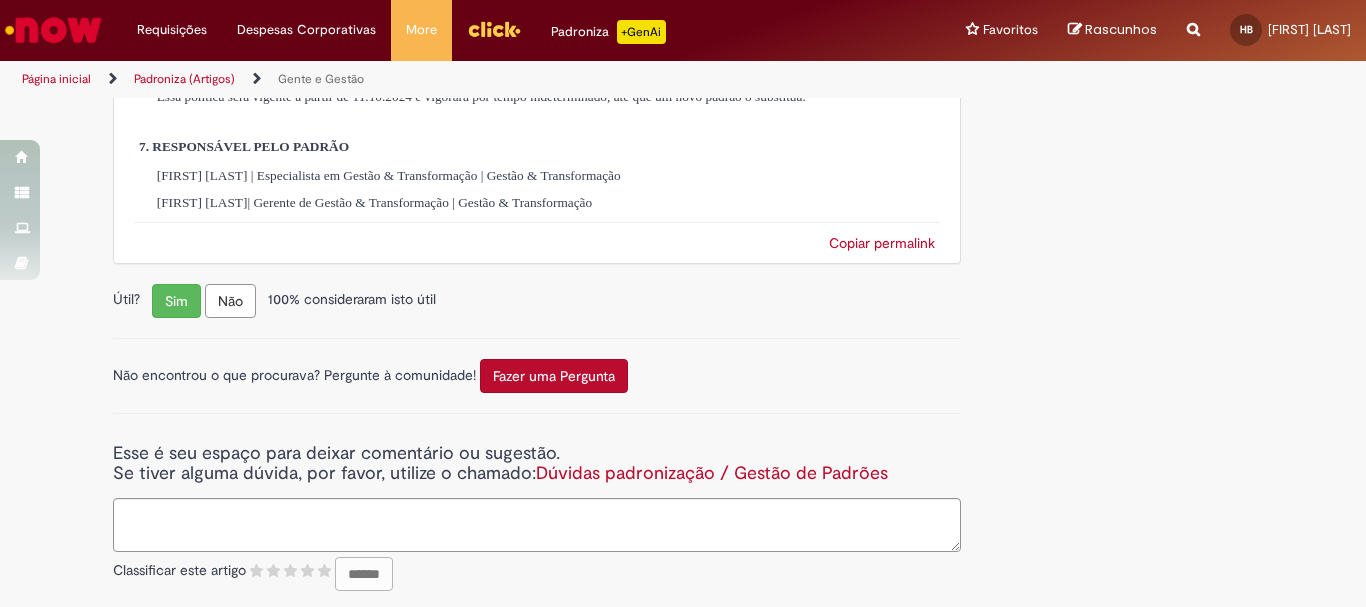 scroll, scrollTop: 3212, scrollLeft: 0, axis: vertical 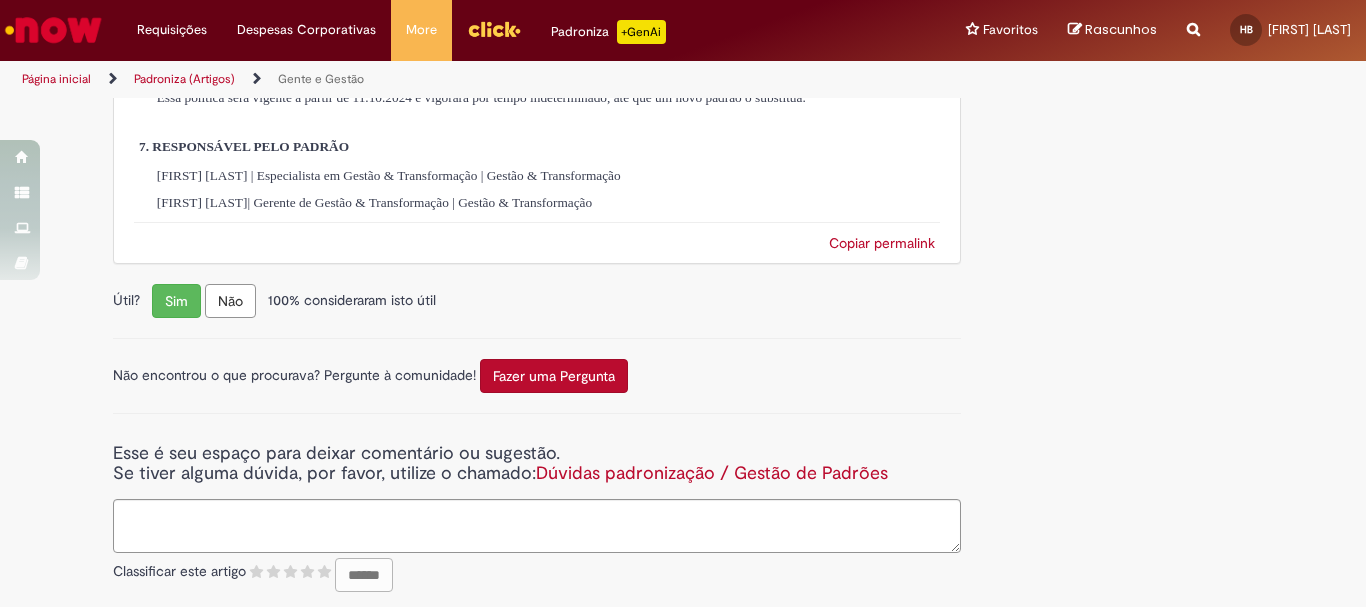 click on "Sim" at bounding box center [176, 301] 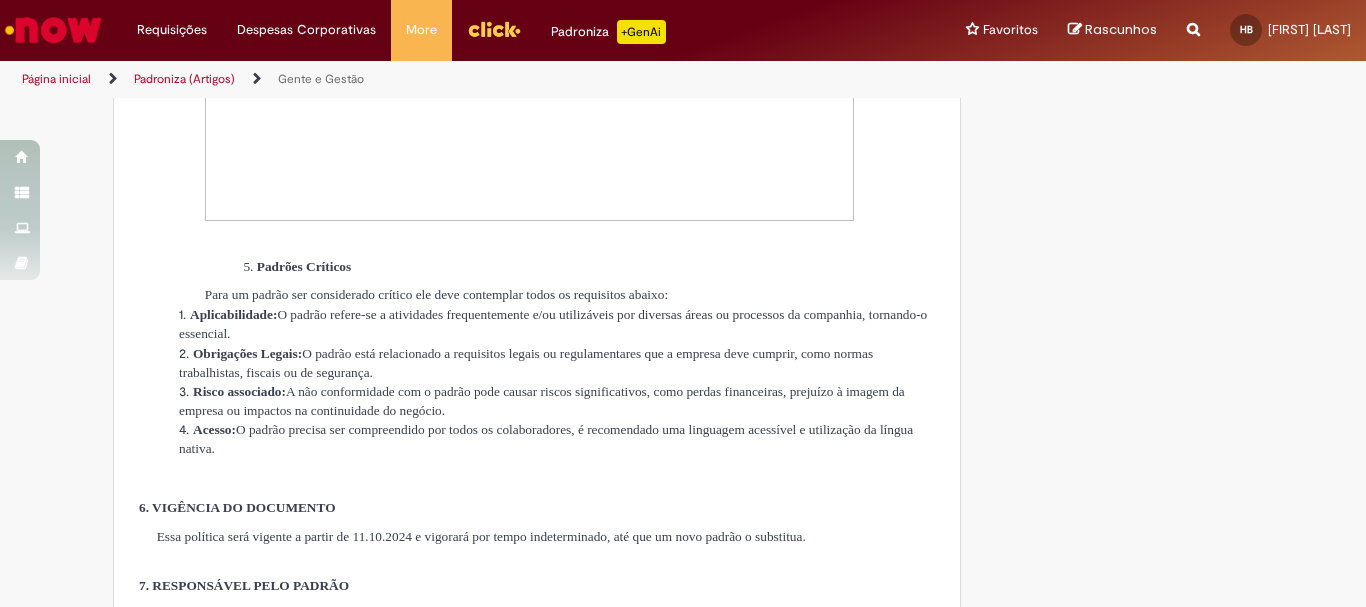 scroll, scrollTop: 3158, scrollLeft: 0, axis: vertical 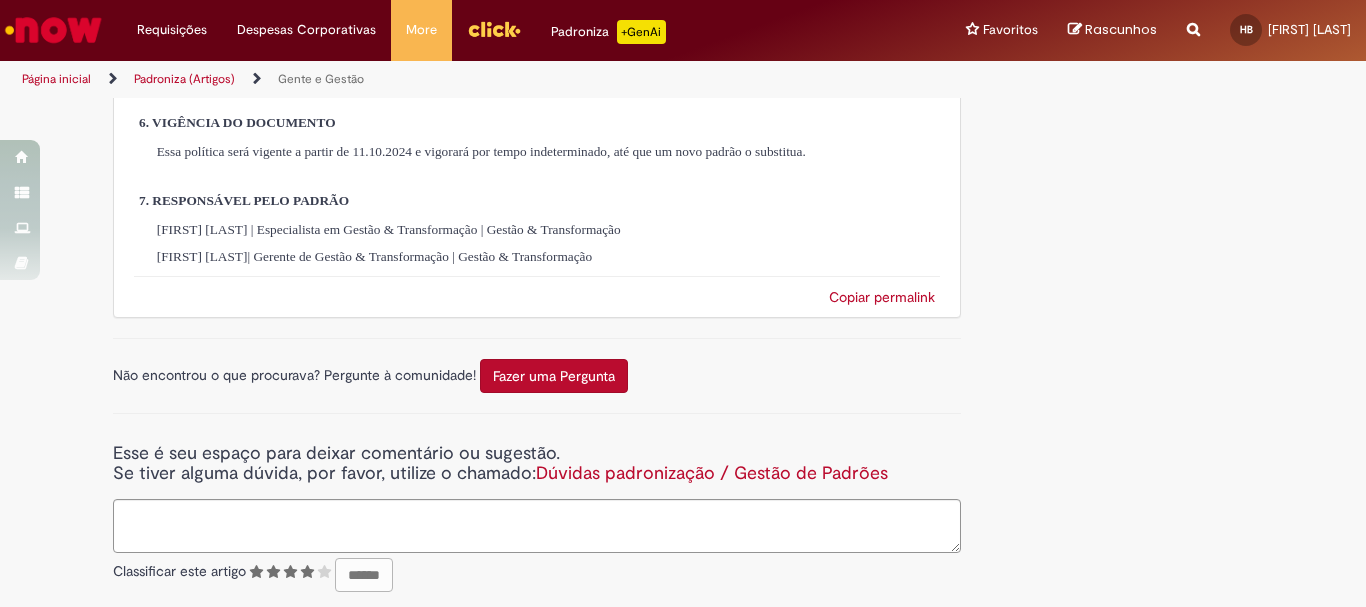 click at bounding box center [307, 572] 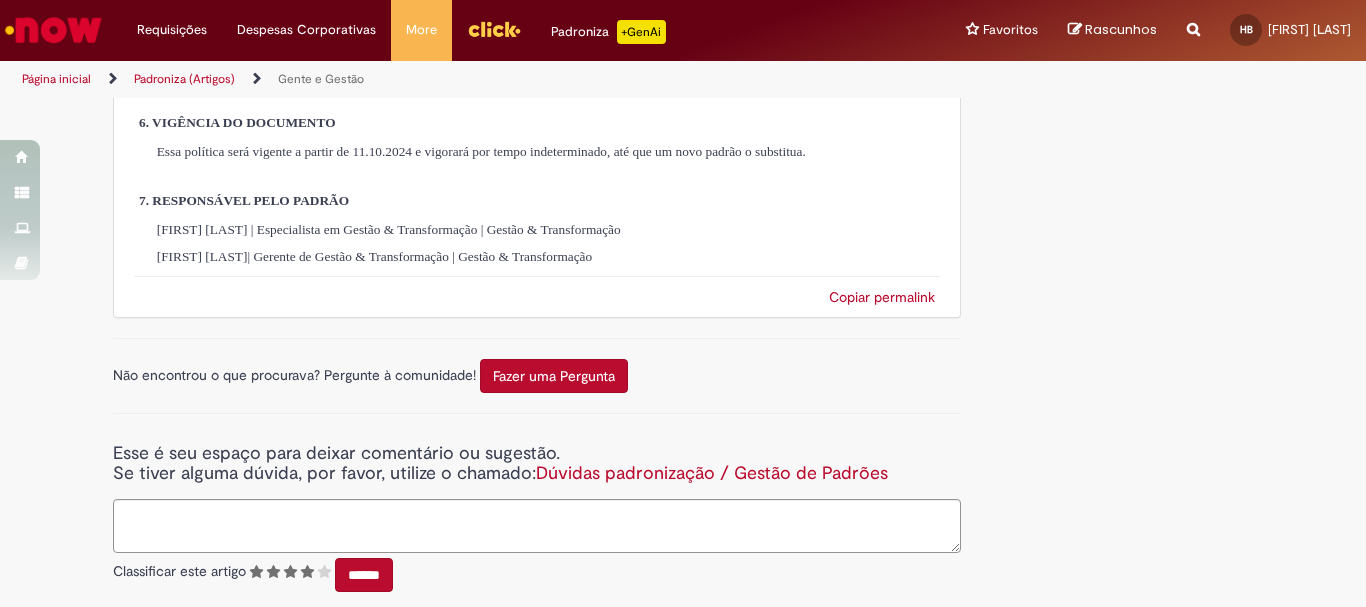 click on "******" at bounding box center (364, 575) 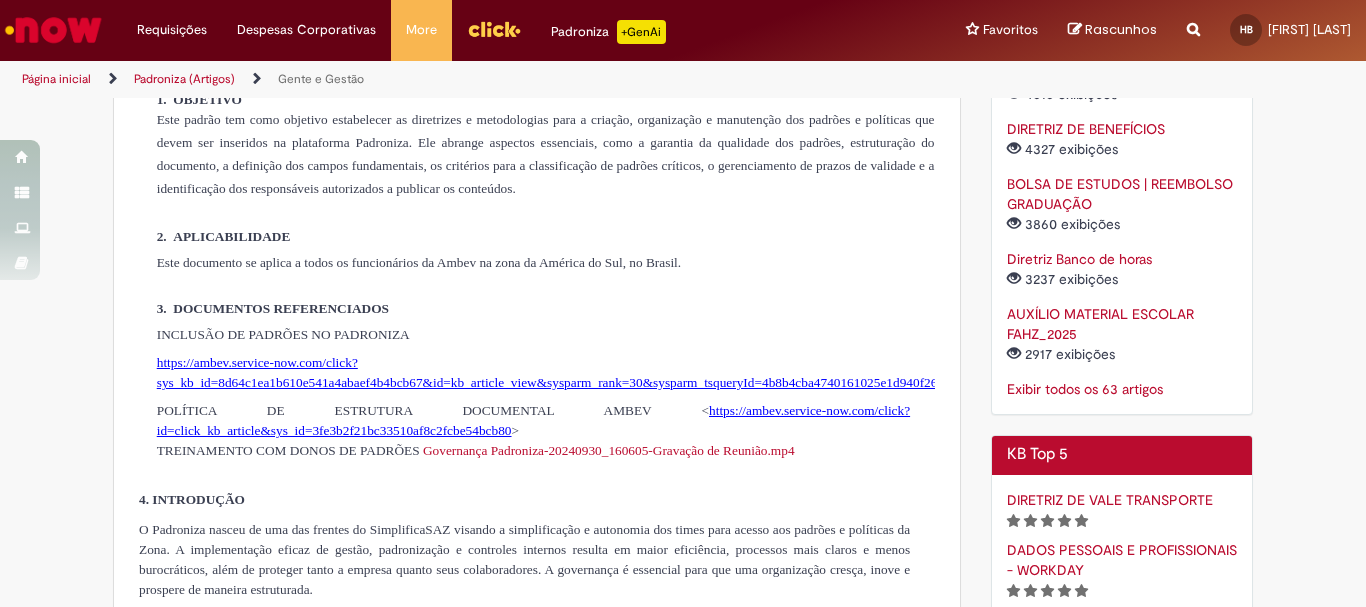scroll, scrollTop: 0, scrollLeft: 0, axis: both 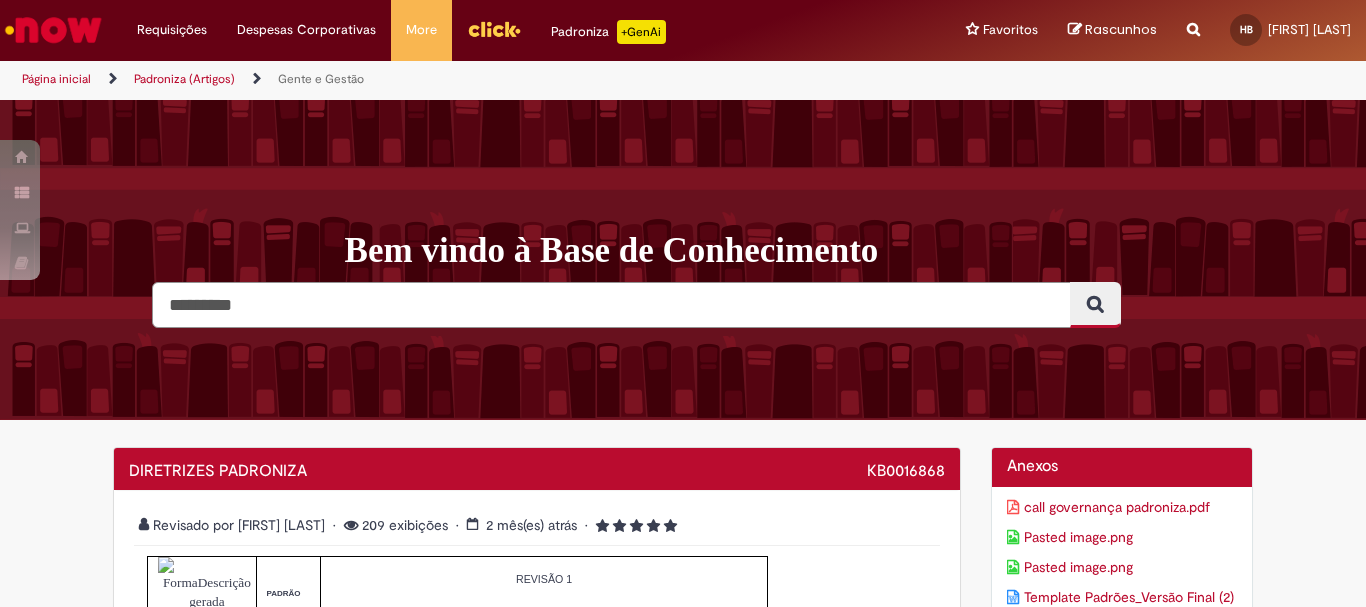 click at bounding box center [611, 305] 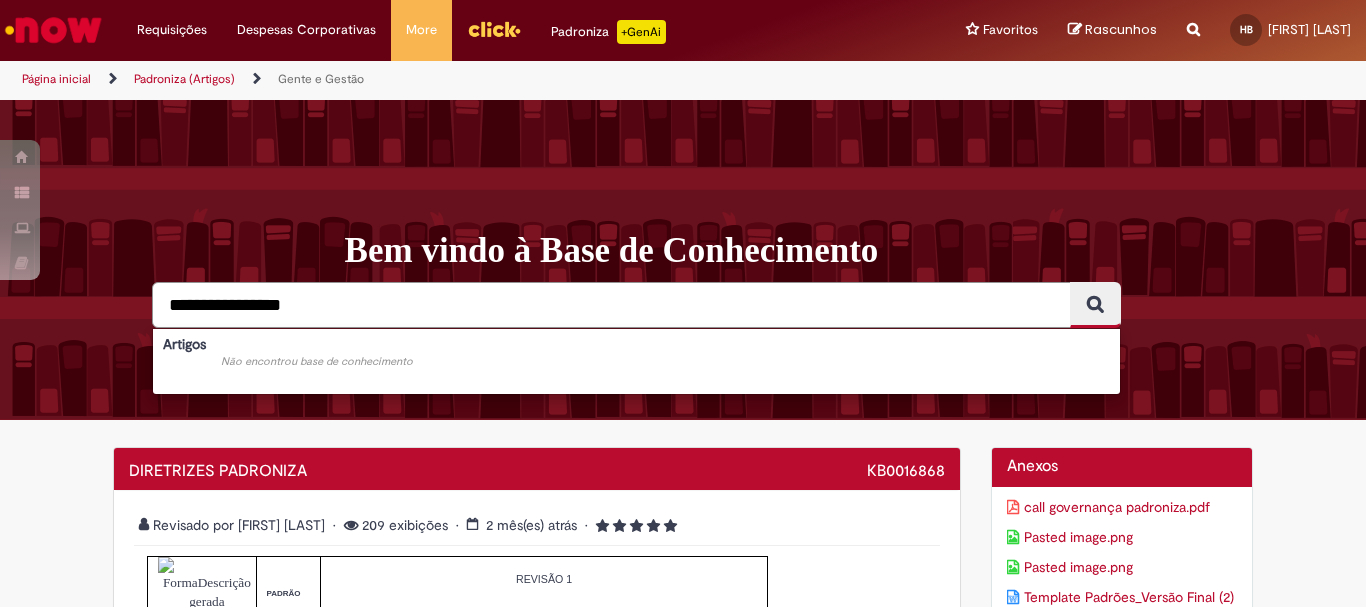 type on "**********" 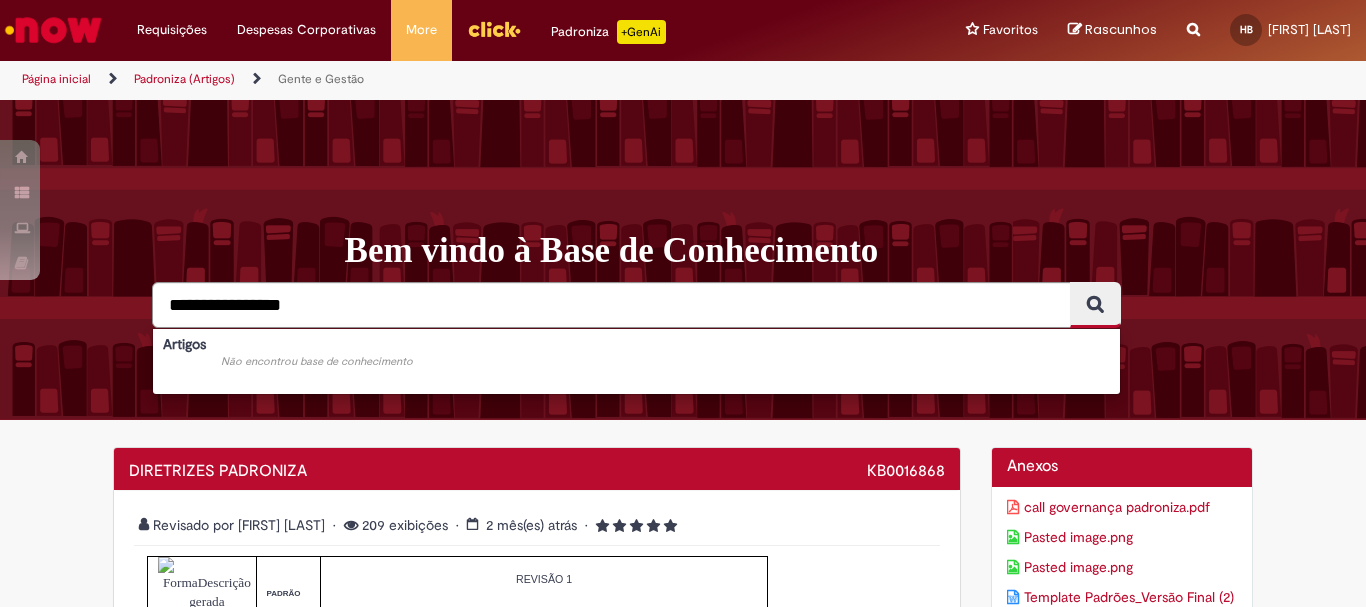 click at bounding box center [1095, 305] 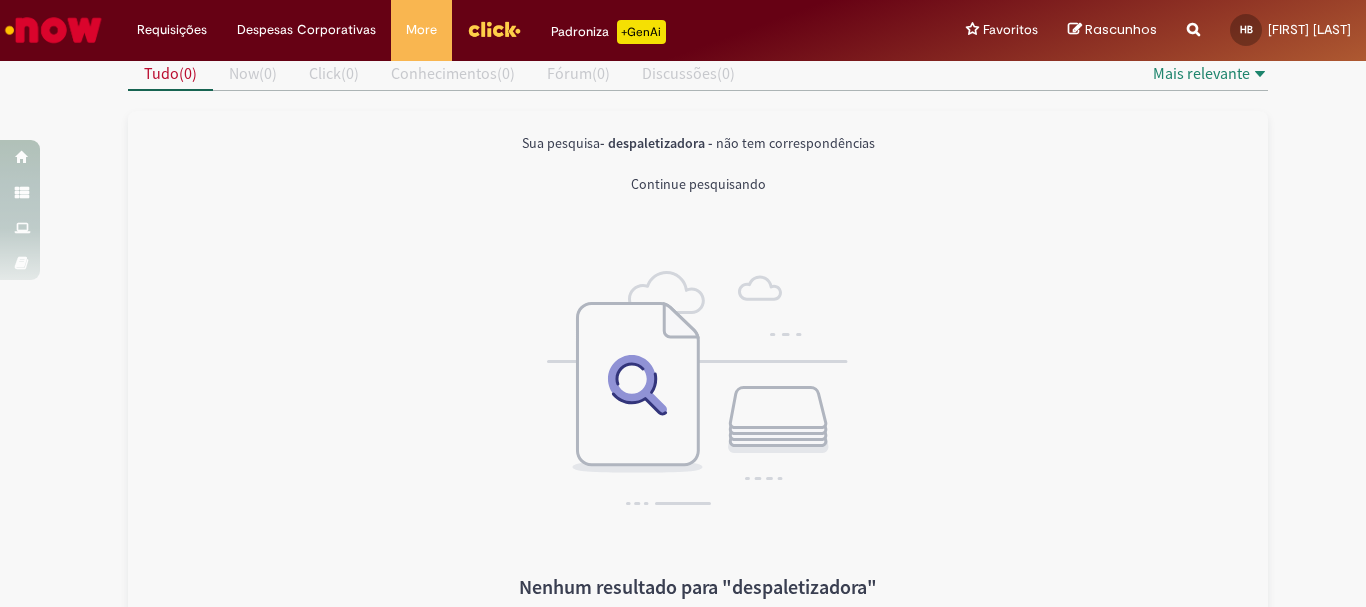 scroll, scrollTop: 0, scrollLeft: 0, axis: both 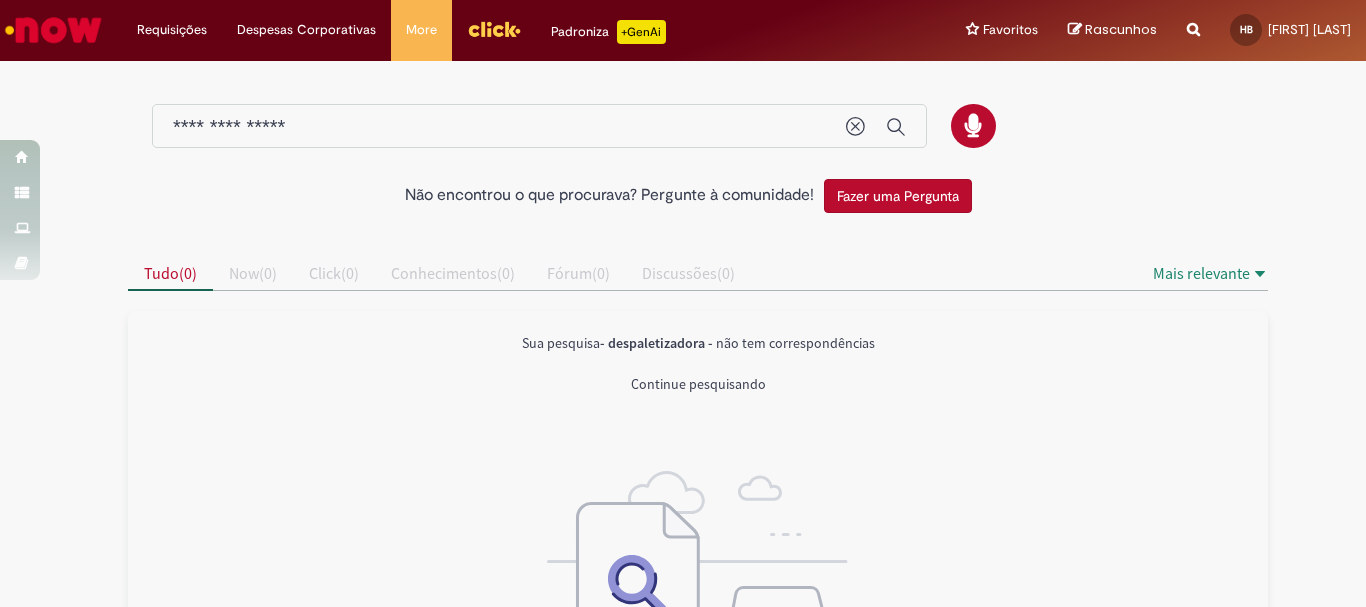 type 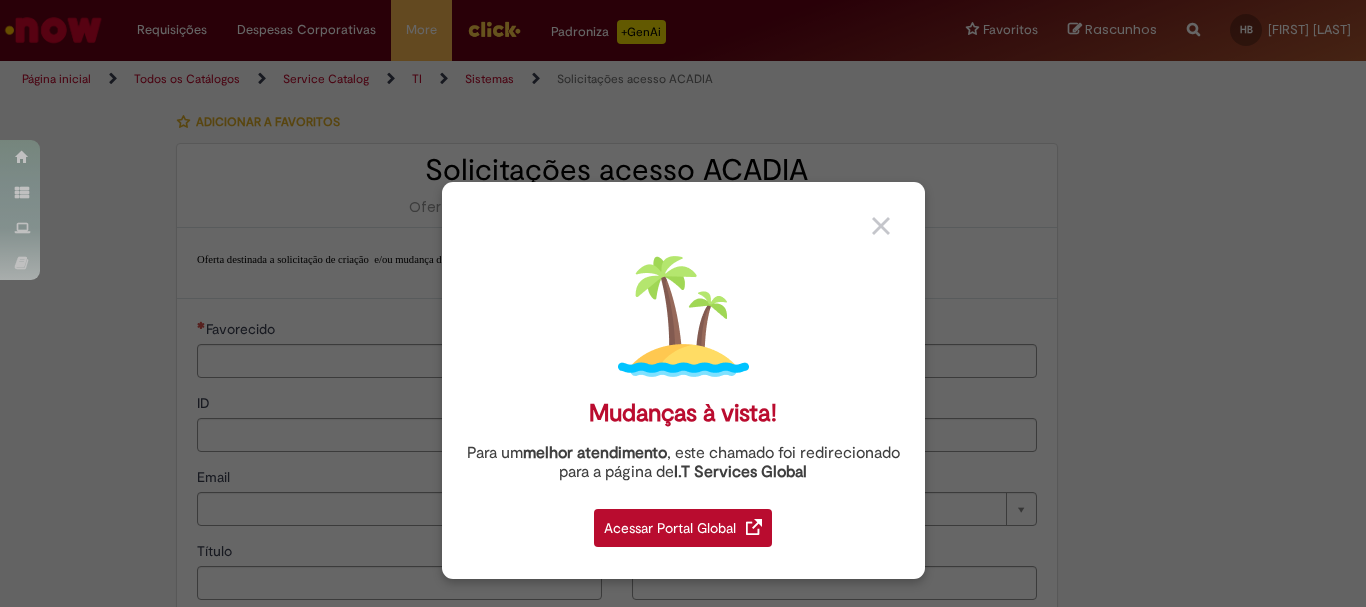 type on "********" 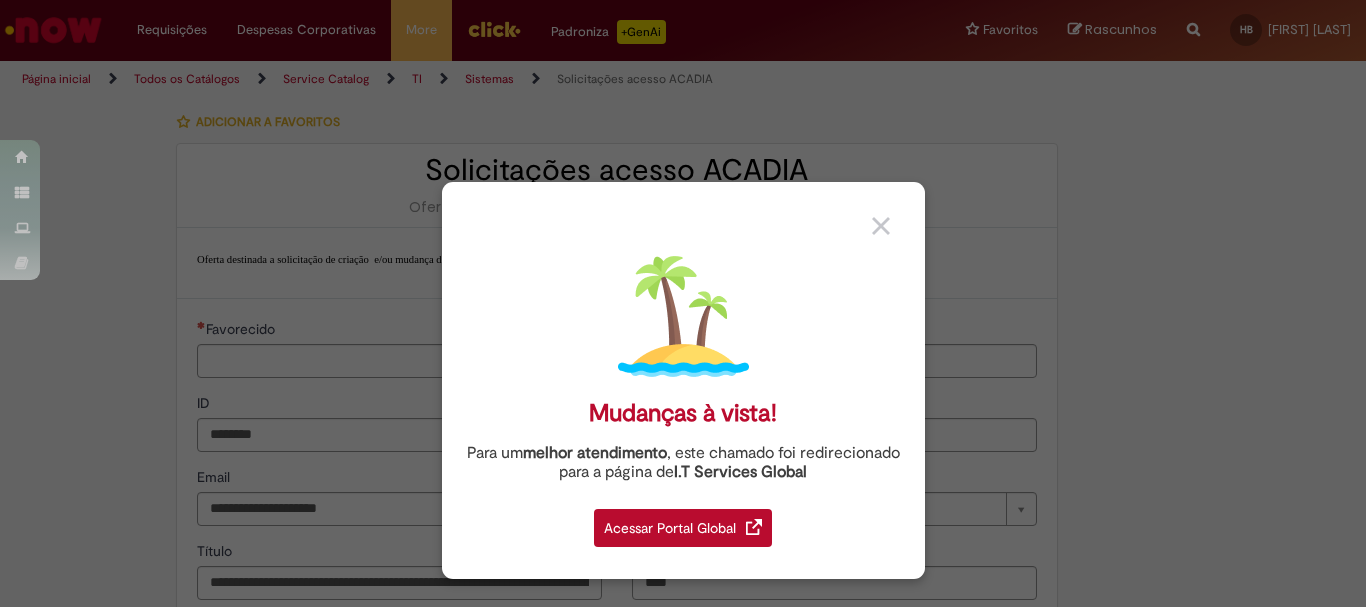 type 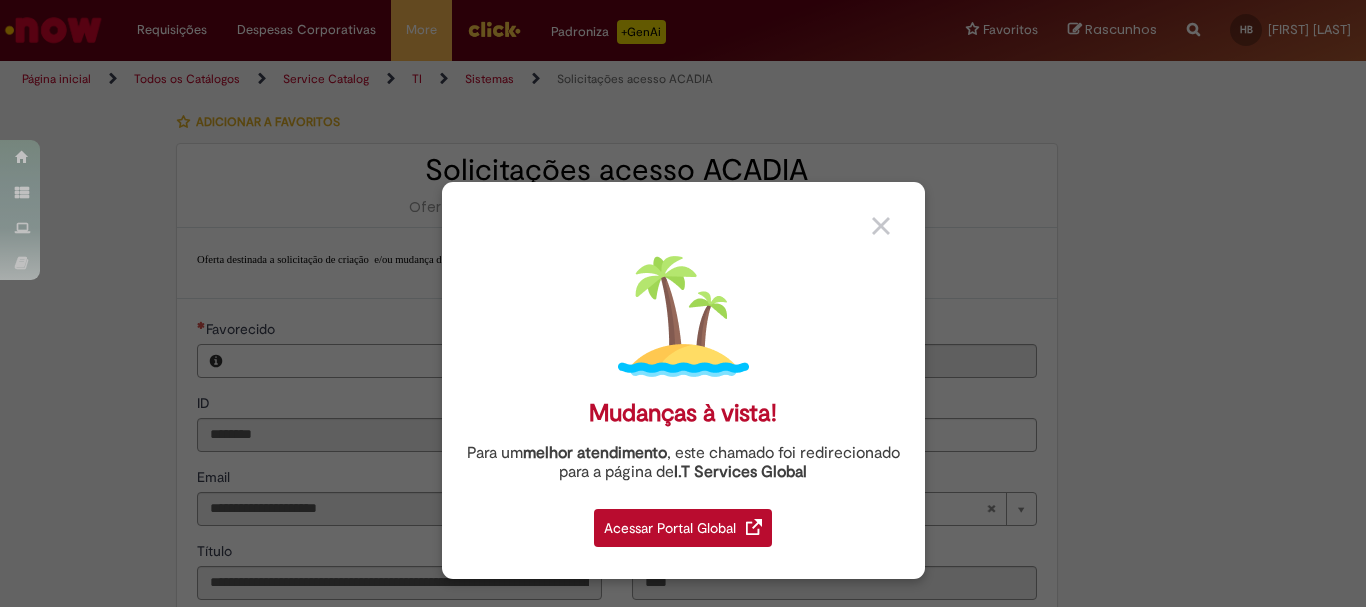 type on "**********" 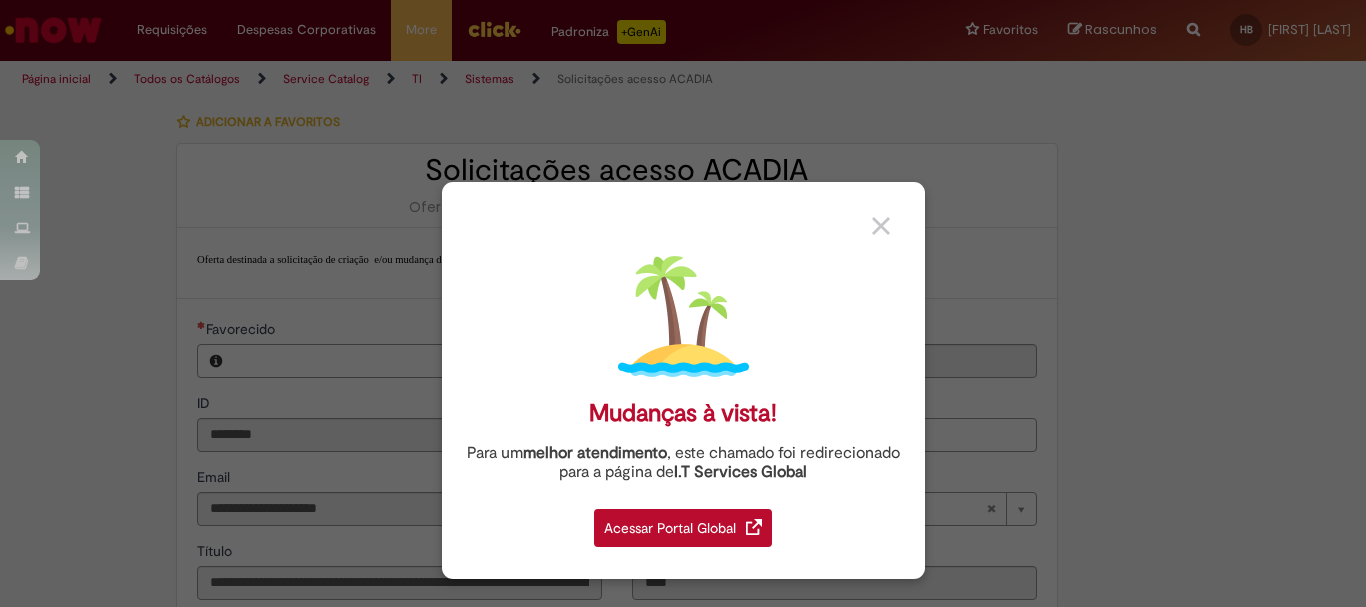 type on "**********" 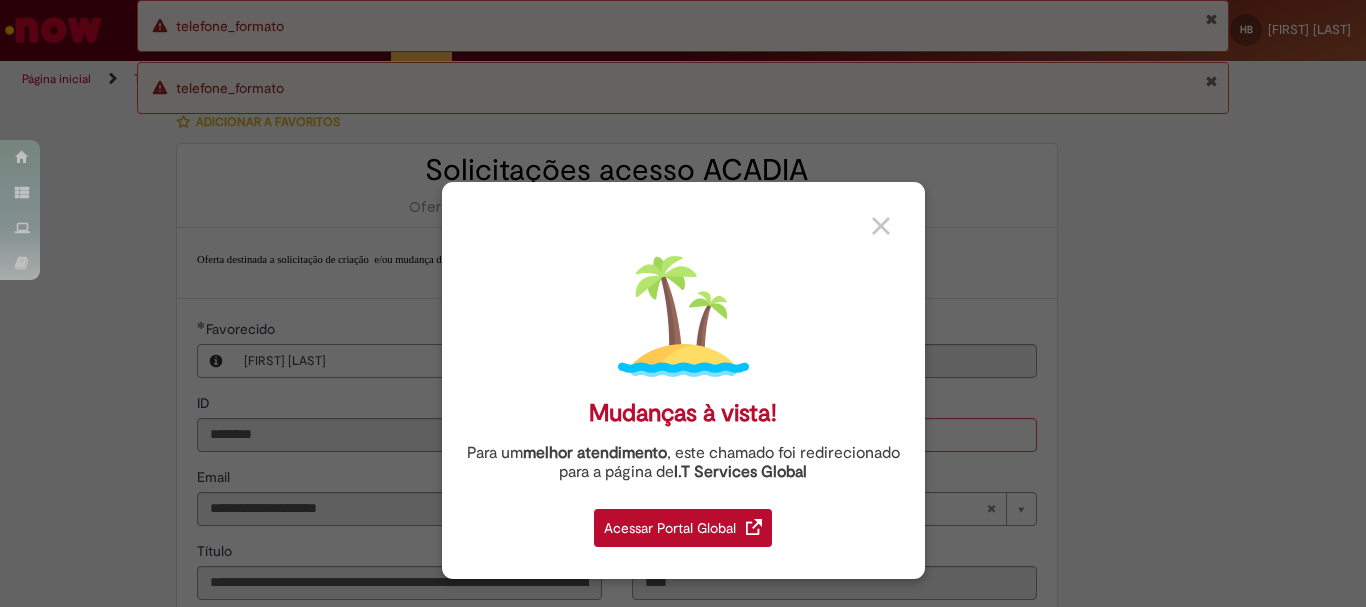 click at bounding box center [881, 226] 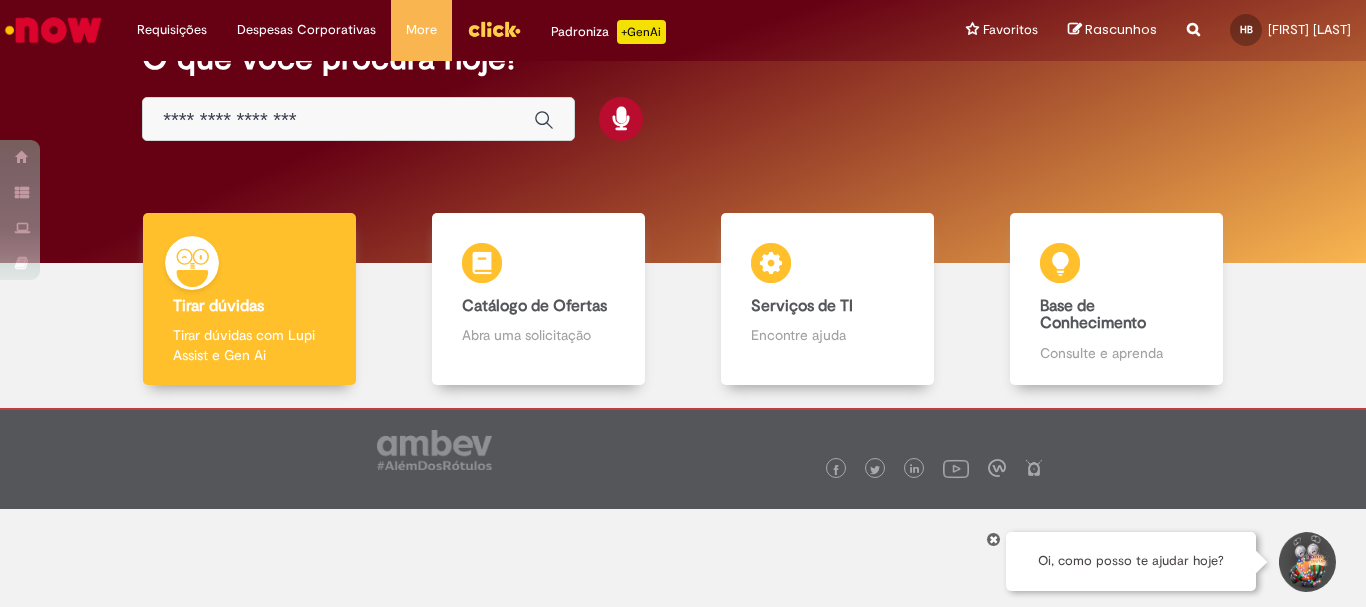 scroll, scrollTop: 0, scrollLeft: 0, axis: both 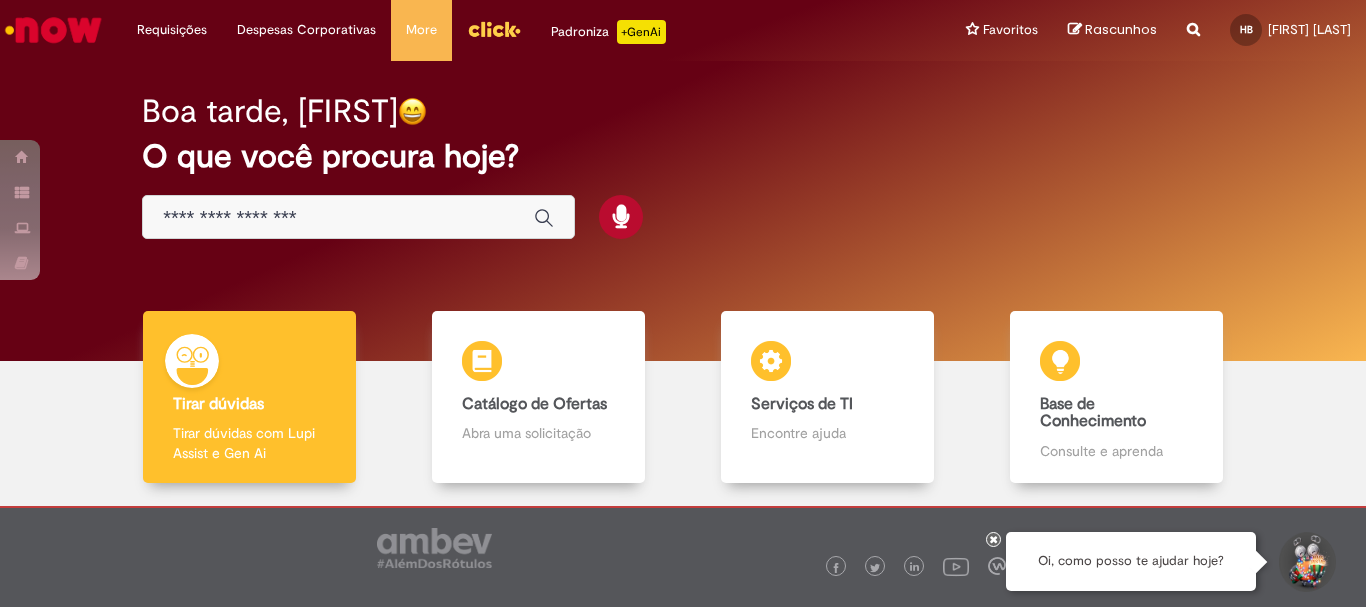 click at bounding box center [539, 218] 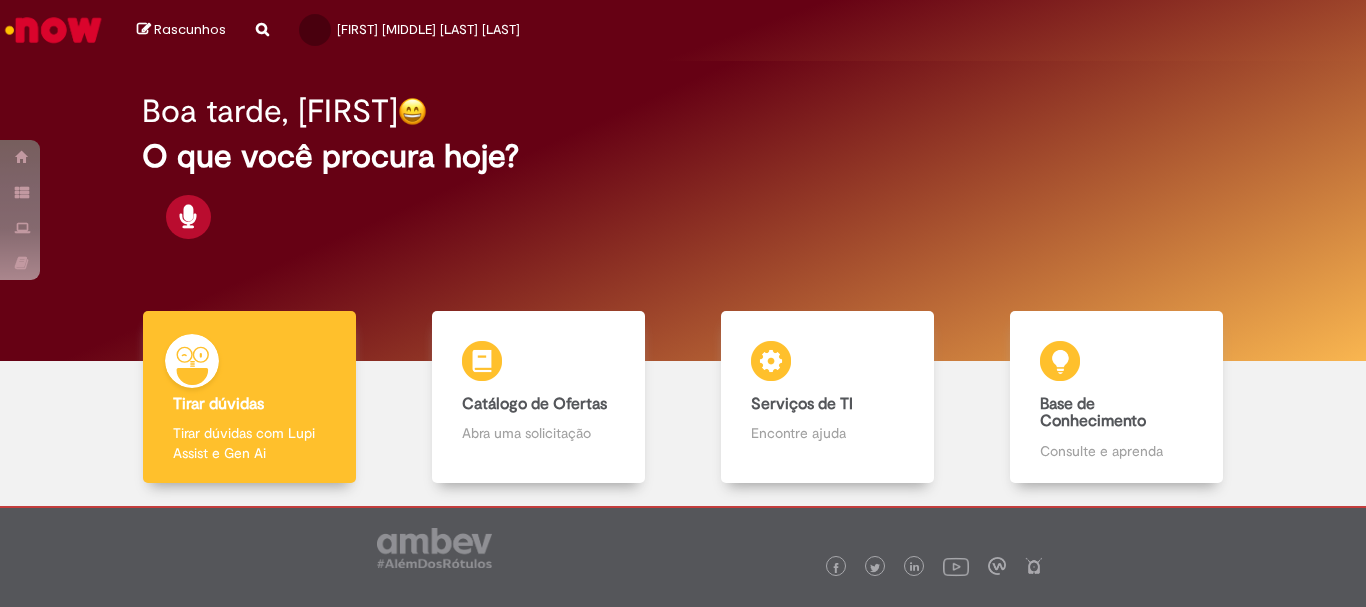 scroll, scrollTop: 0, scrollLeft: 0, axis: both 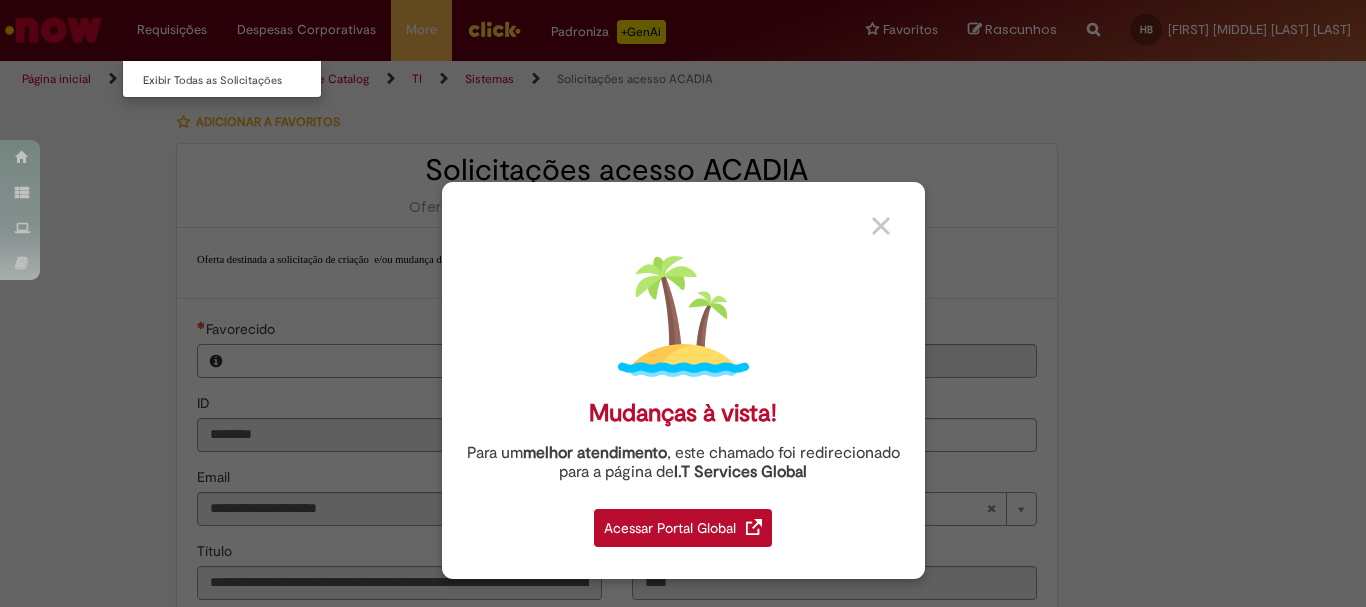 type on "**********" 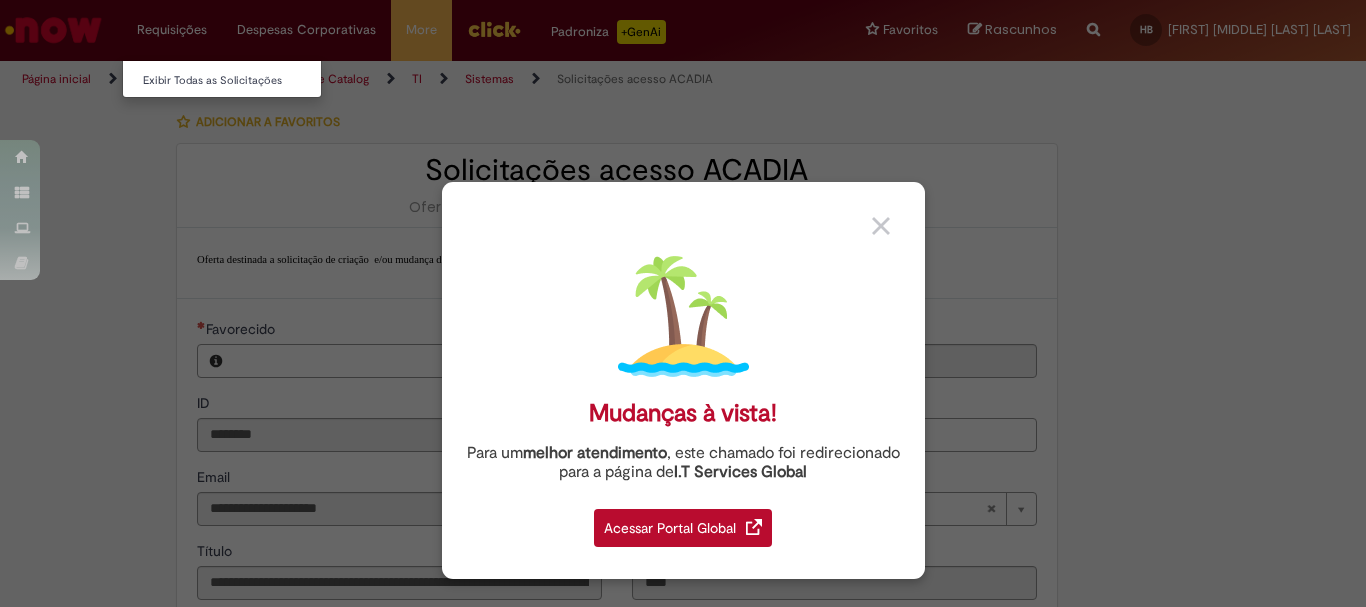 type on "**********" 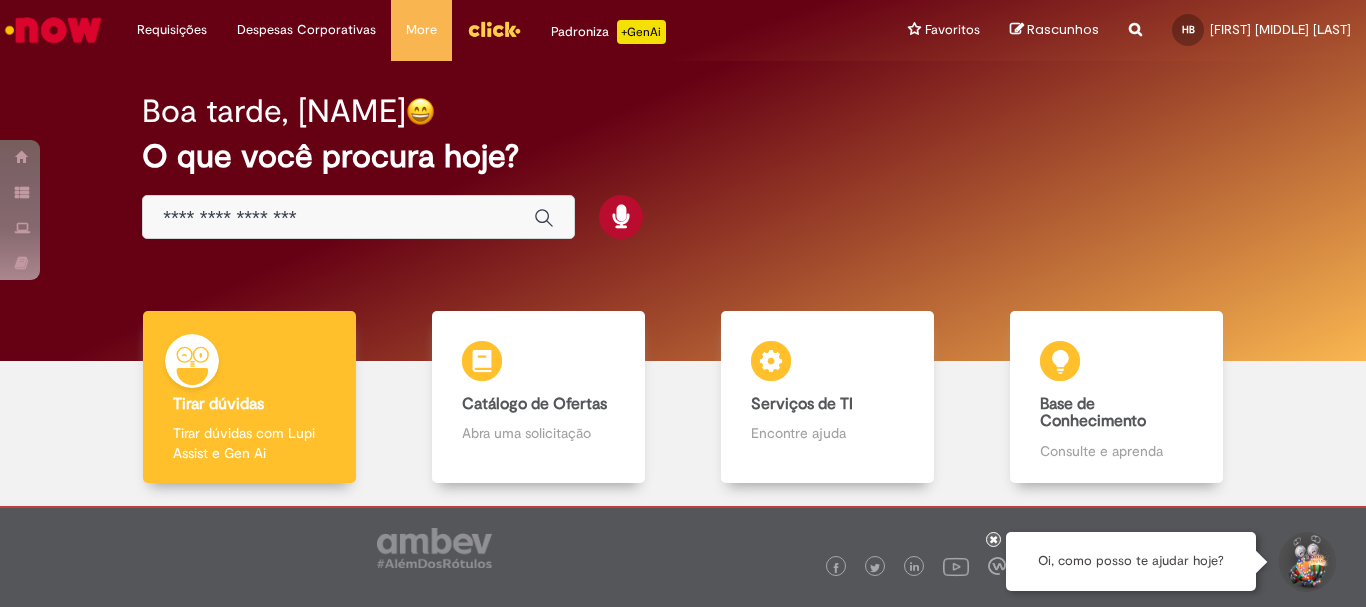 scroll, scrollTop: 0, scrollLeft: 0, axis: both 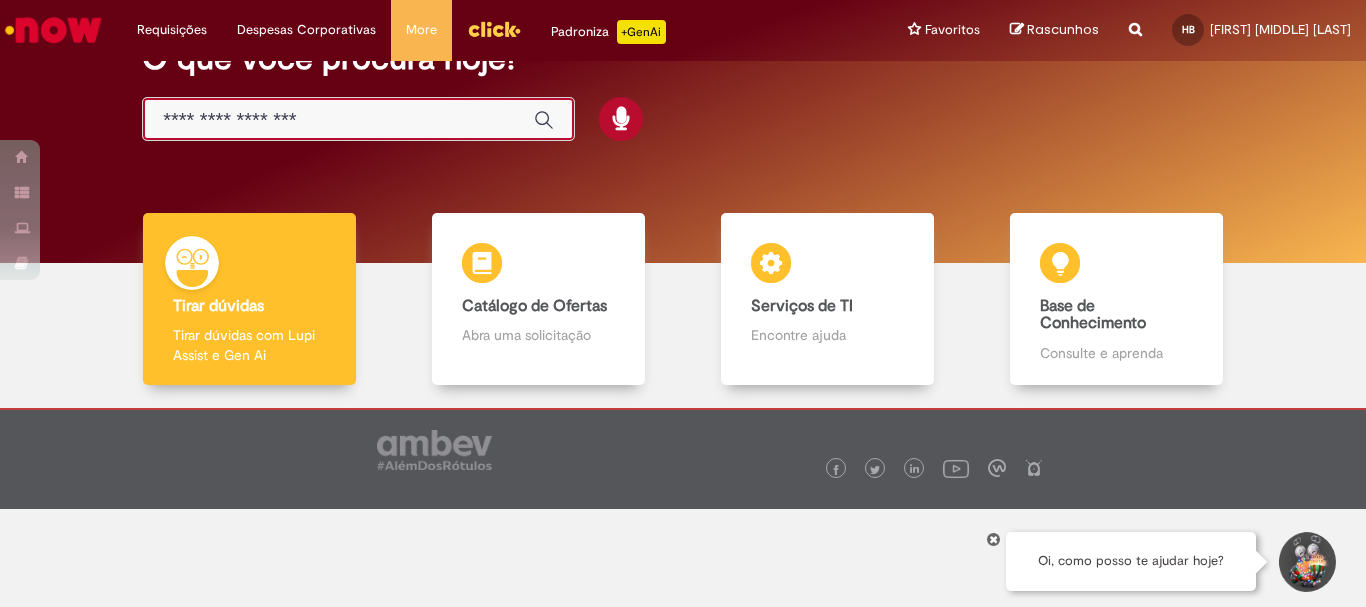 click at bounding box center [338, 120] 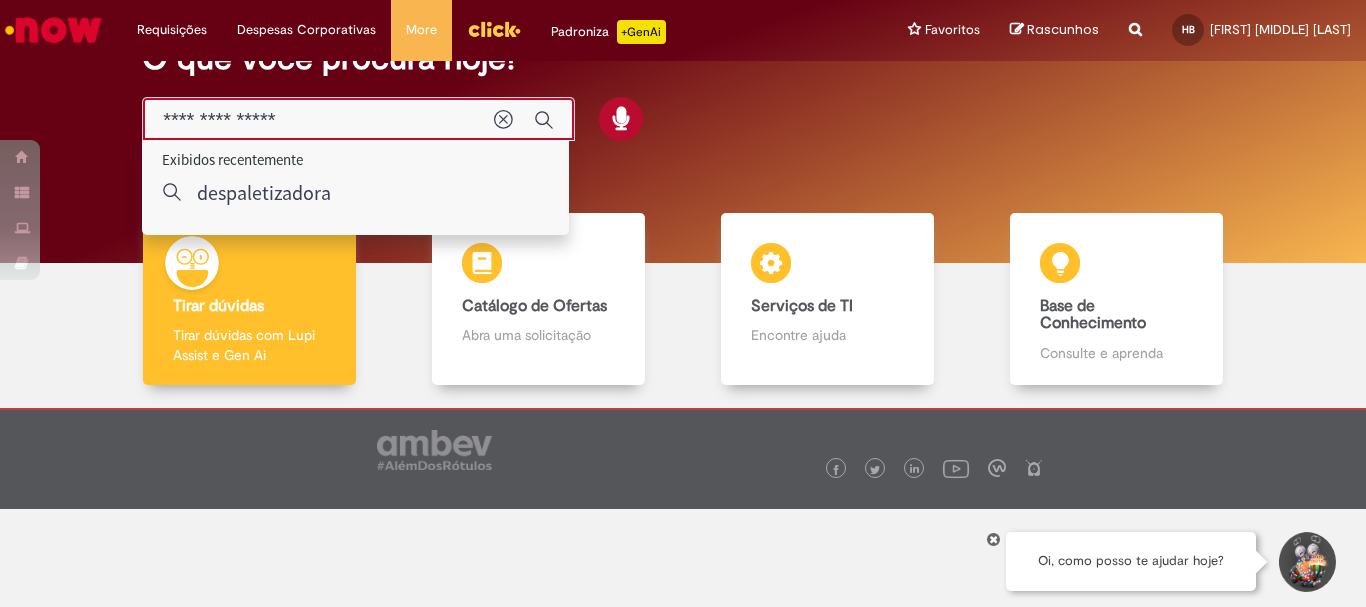 type on "**********" 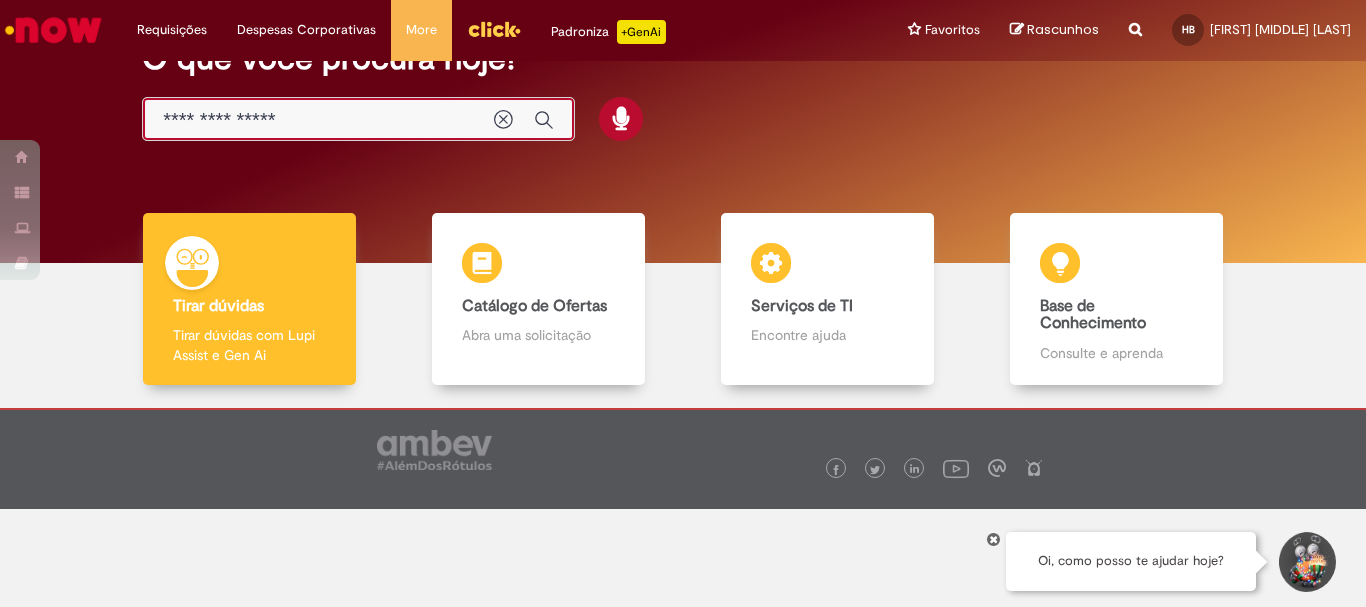 scroll, scrollTop: 0, scrollLeft: 0, axis: both 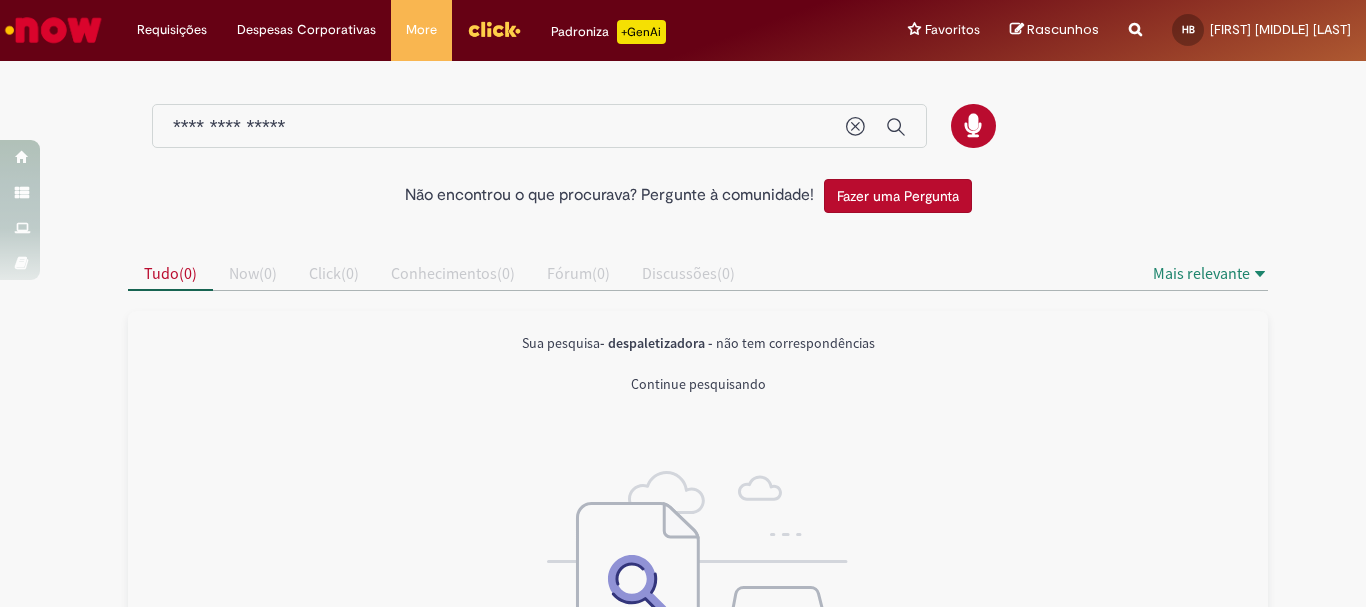 type 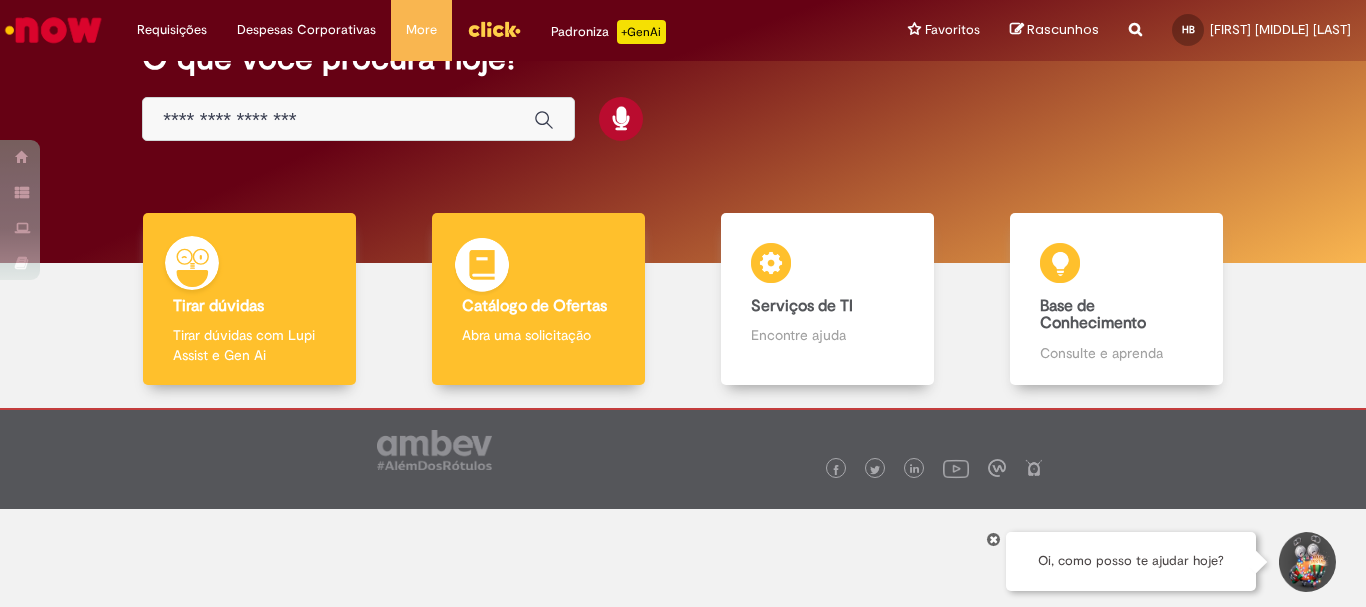 scroll, scrollTop: 0, scrollLeft: 0, axis: both 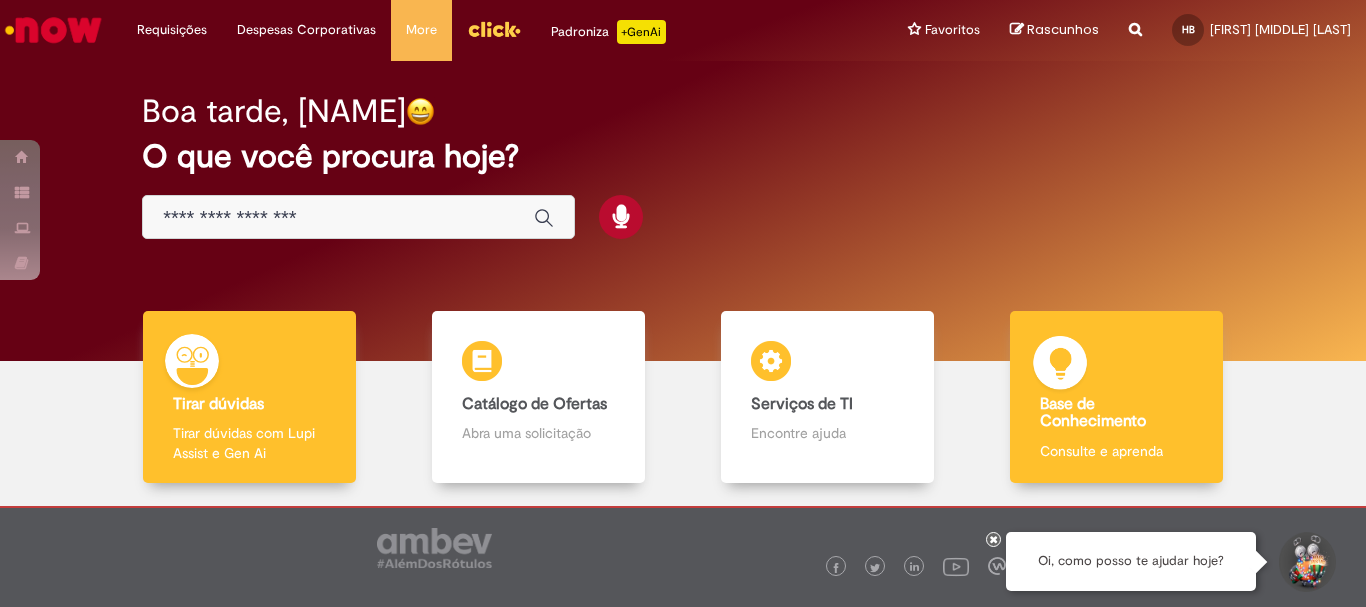 click on "Base de Conhecimento
Base de Conhecimento
Consulte e aprenda" at bounding box center (1116, 397) 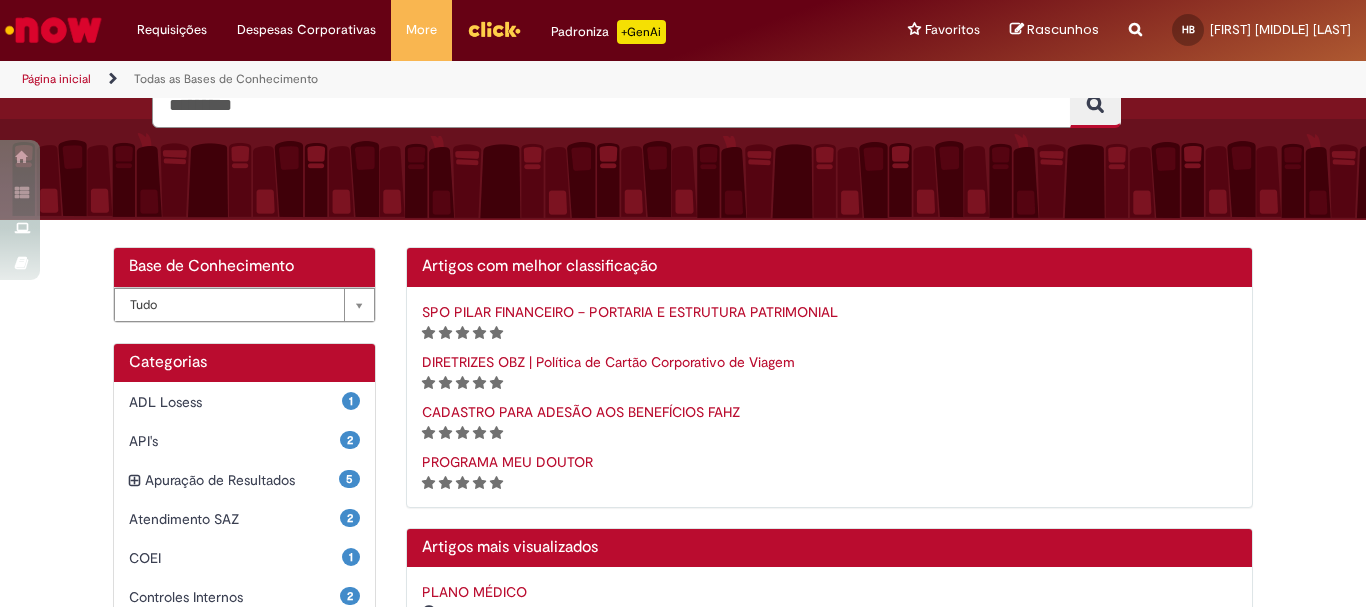 scroll, scrollTop: 0, scrollLeft: 0, axis: both 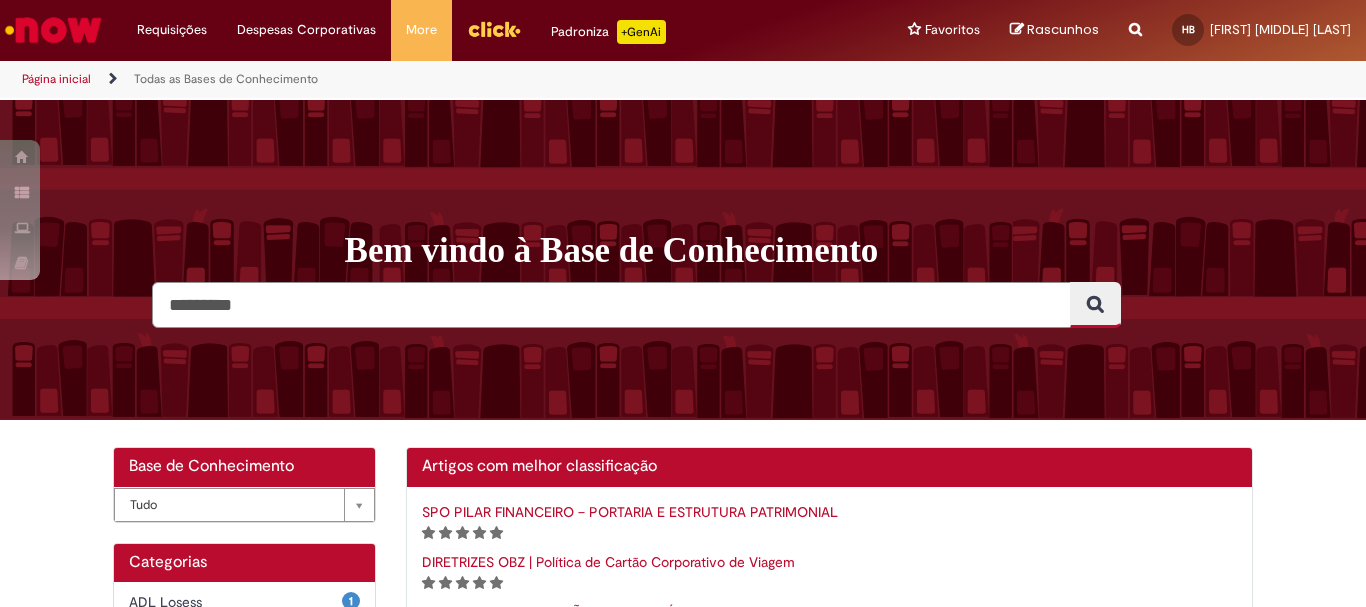 click at bounding box center (611, 305) 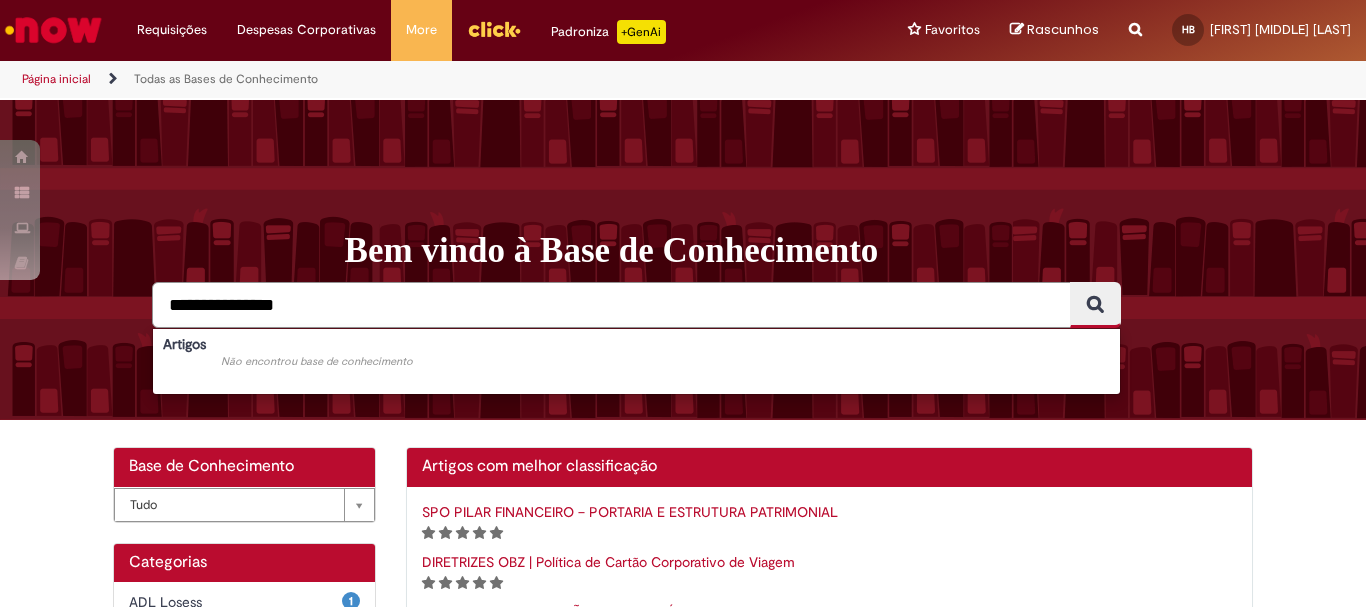 type on "**********" 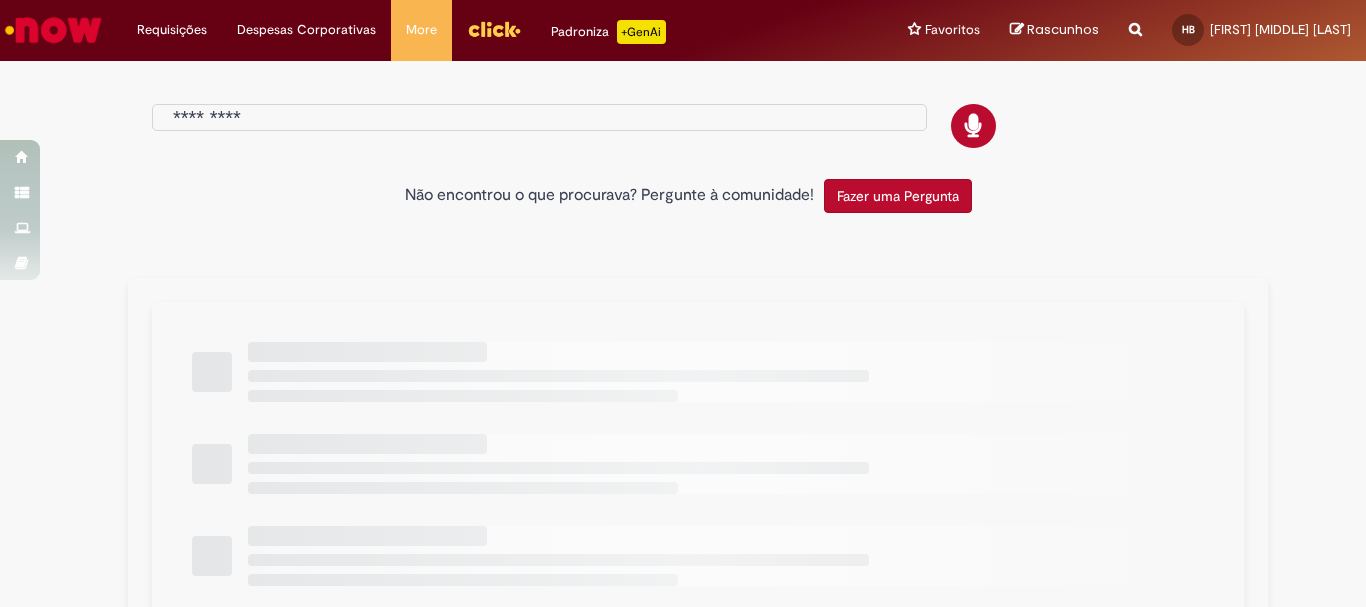 type on "**********" 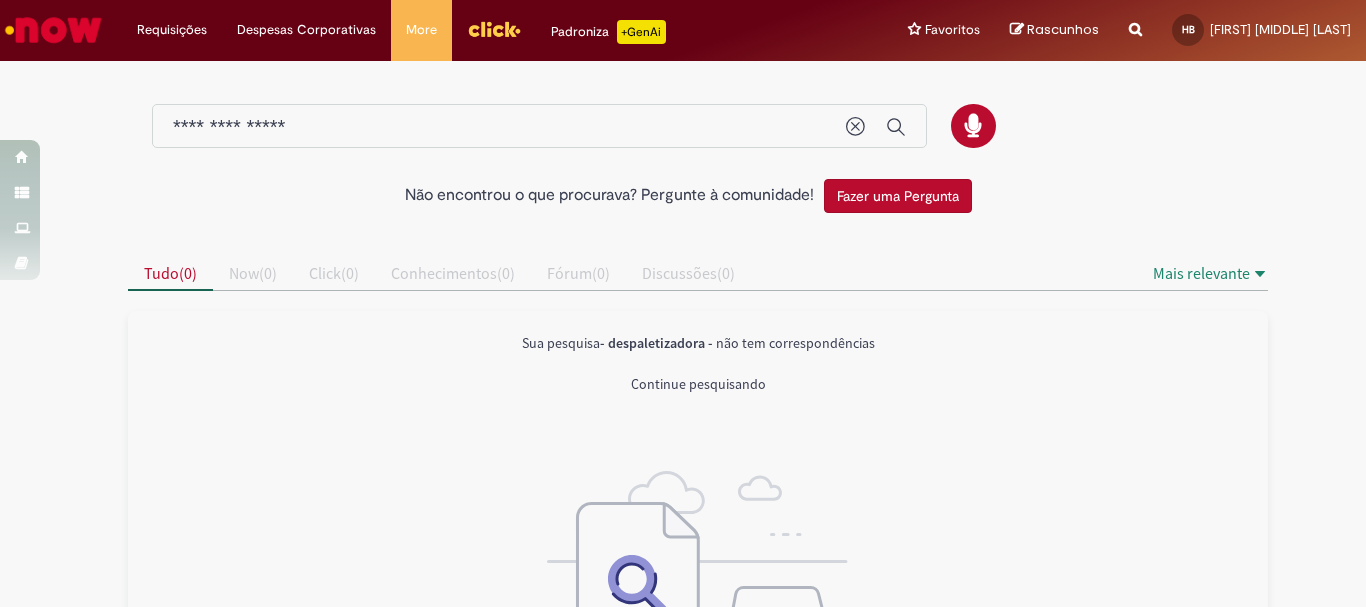 type 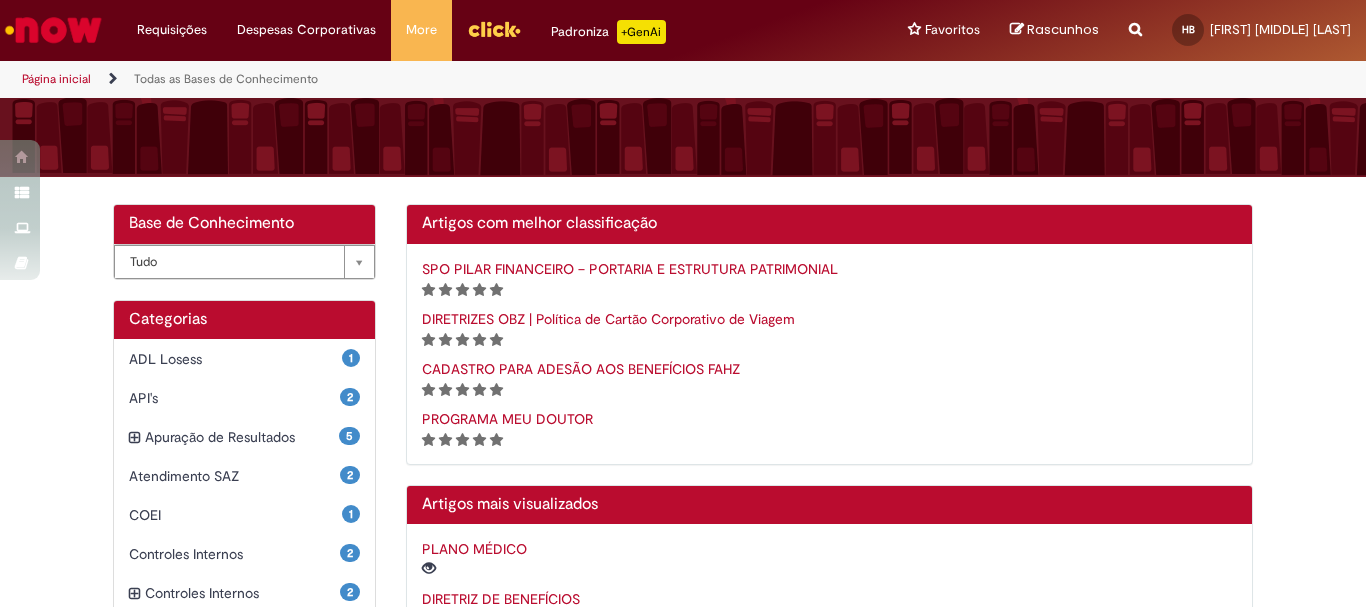 scroll, scrollTop: 0, scrollLeft: 0, axis: both 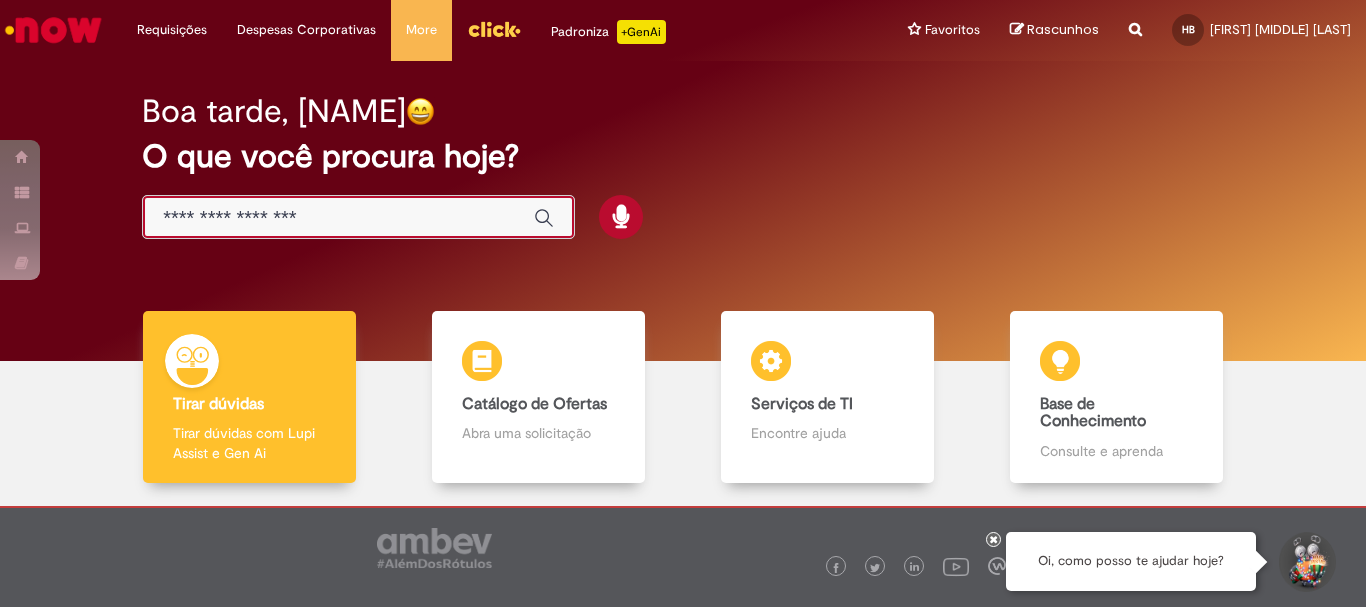 click at bounding box center (338, 218) 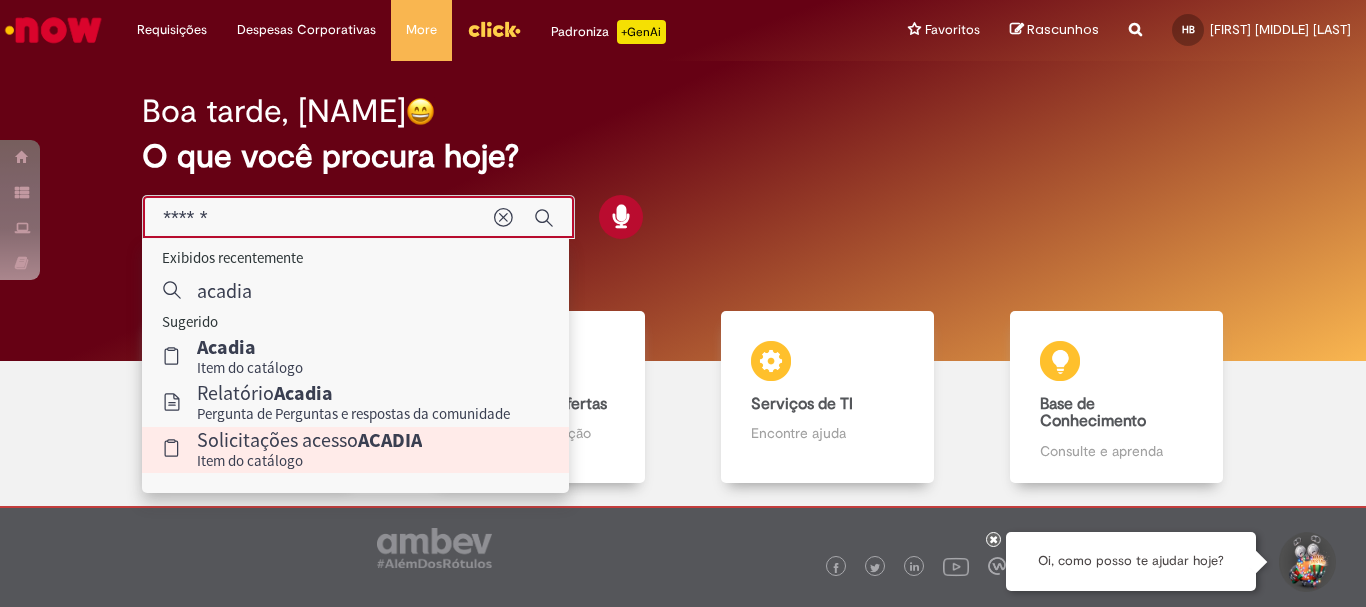 type on "******" 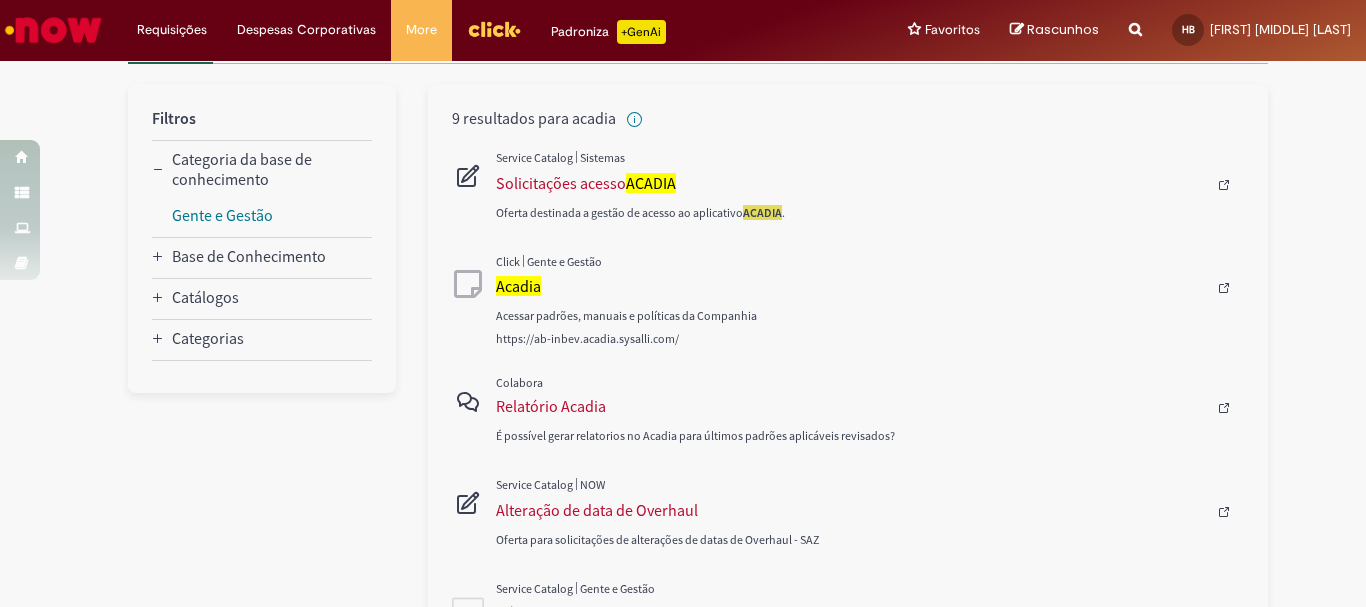 scroll, scrollTop: 0, scrollLeft: 0, axis: both 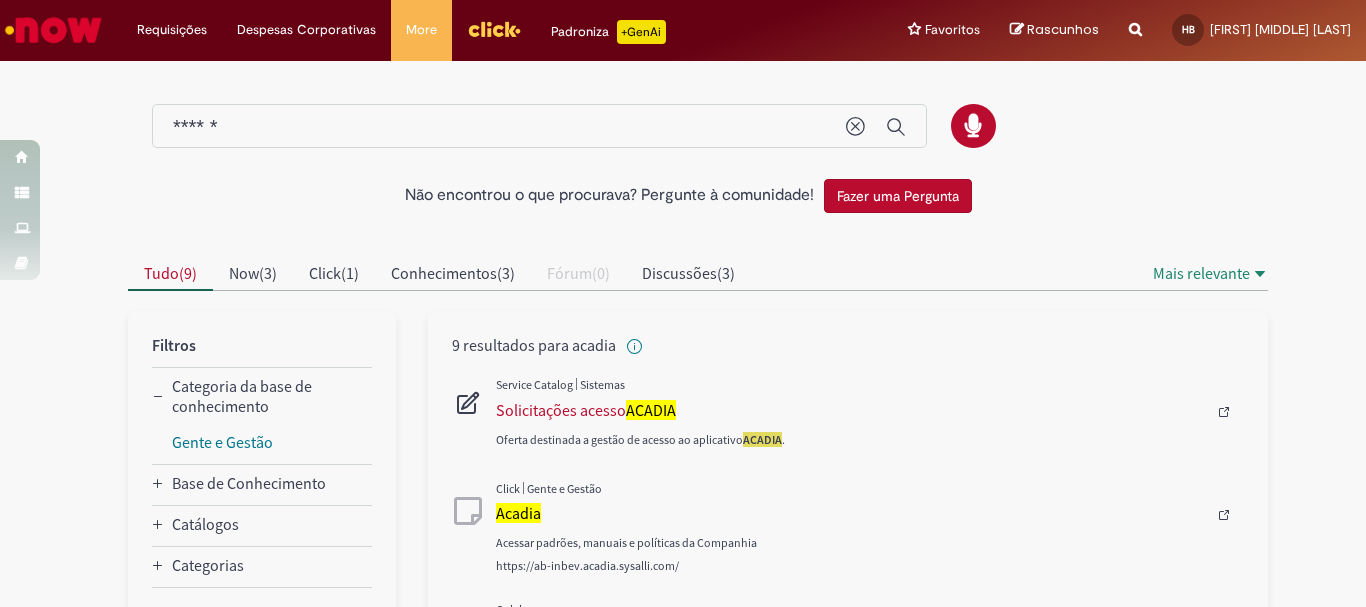 type 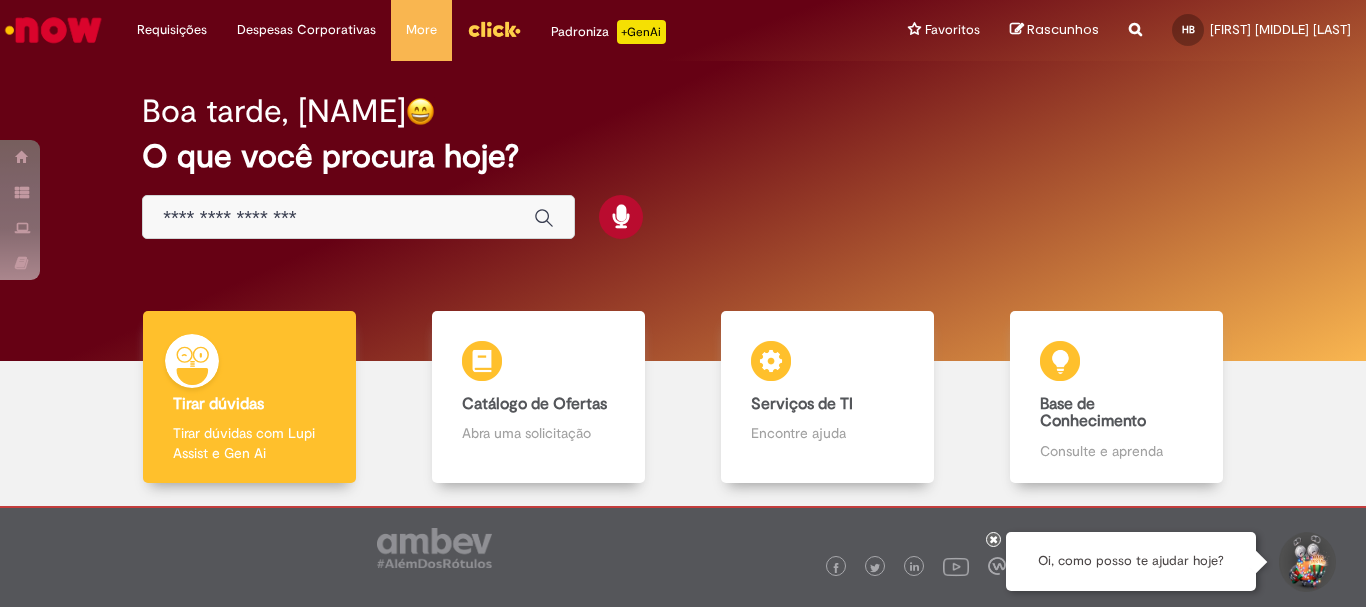 click on "Padroniza  +GenAi" at bounding box center [608, 32] 